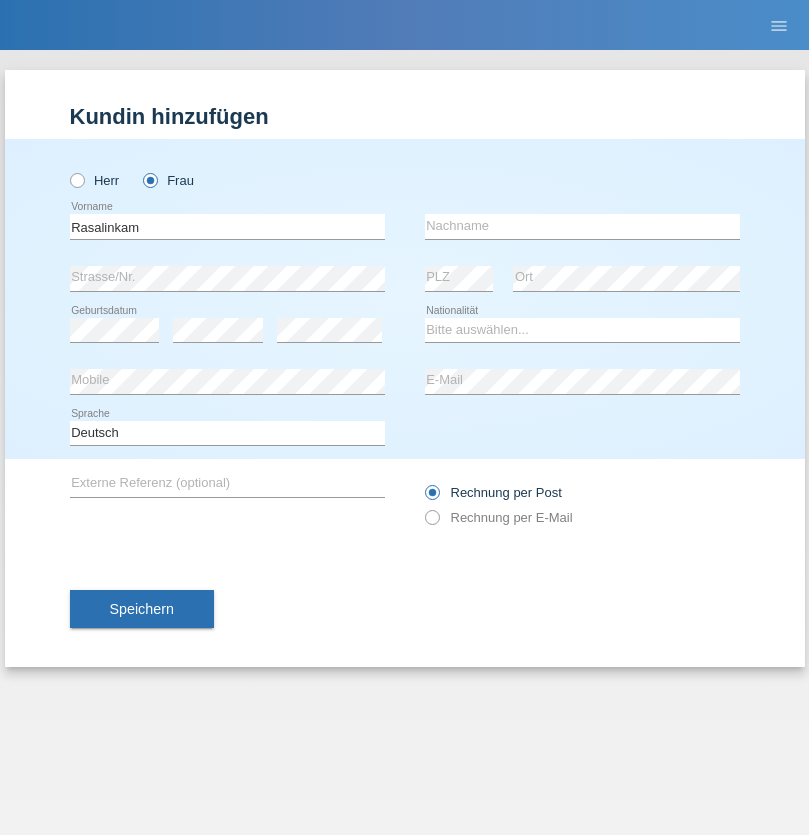 scroll, scrollTop: 0, scrollLeft: 0, axis: both 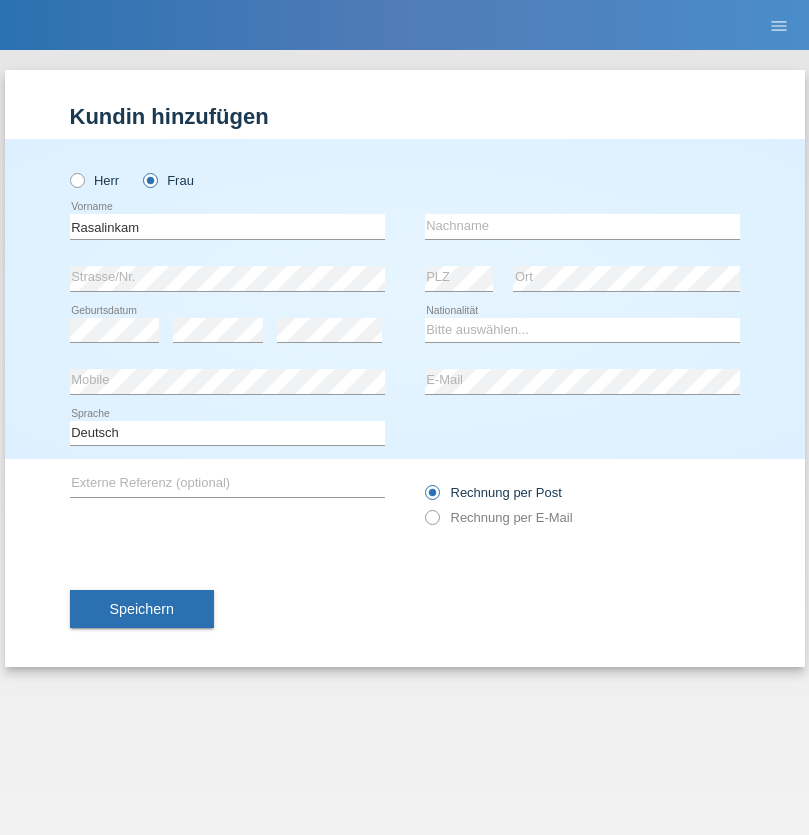type on "Rasalinkam" 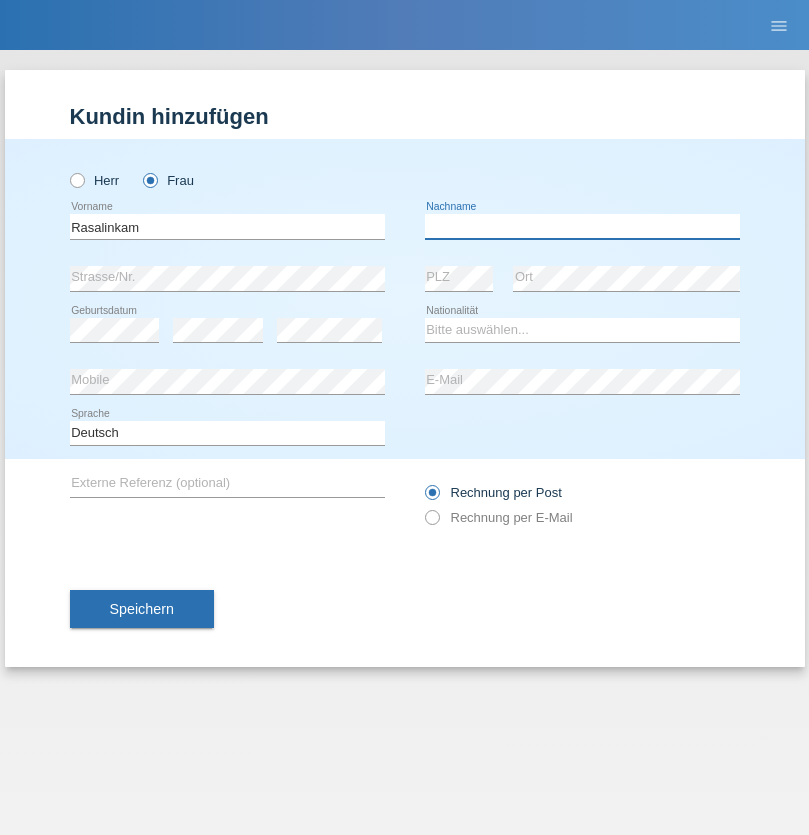 click at bounding box center (582, 226) 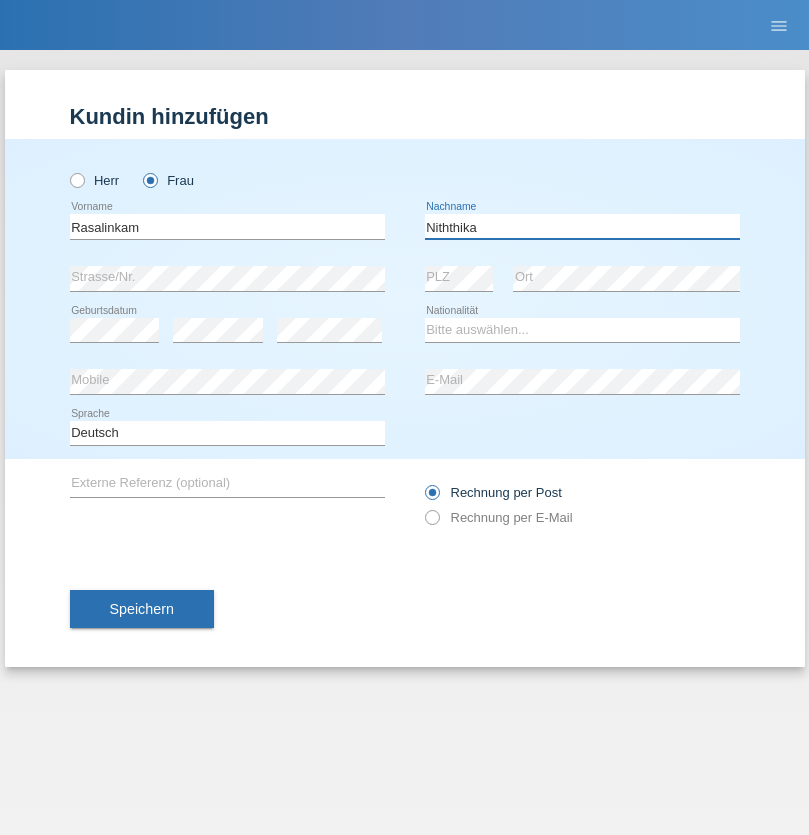 type on "Niththika" 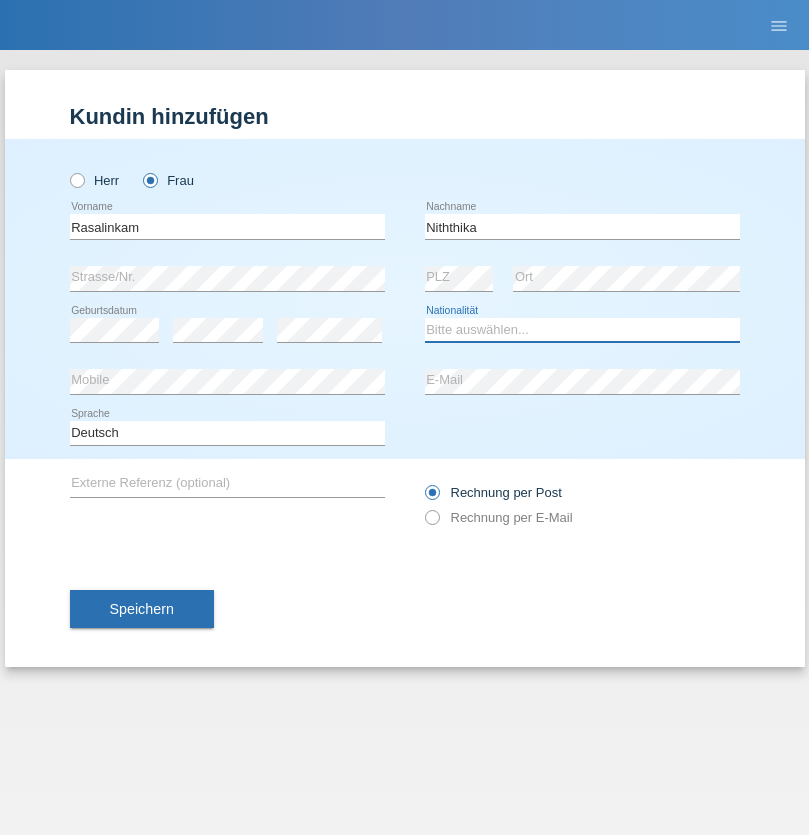 select on "LK" 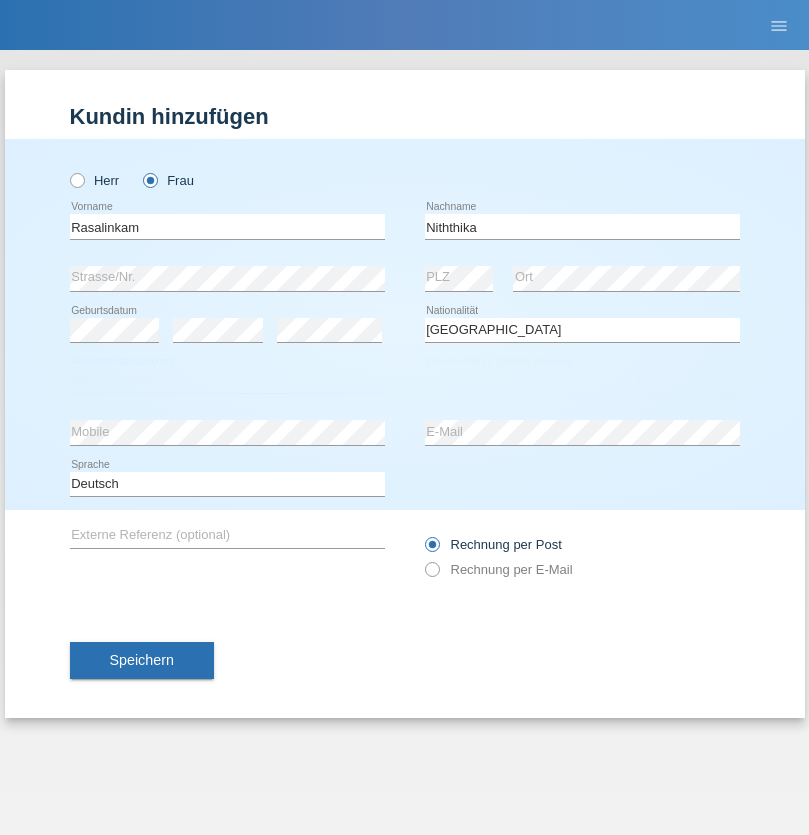 select on "C" 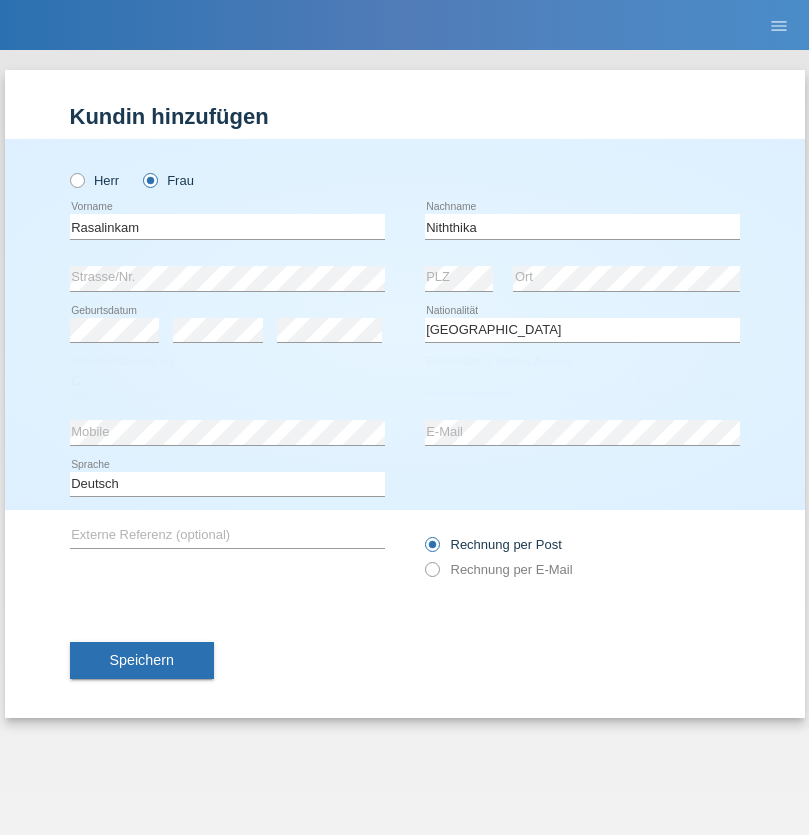 select on "19" 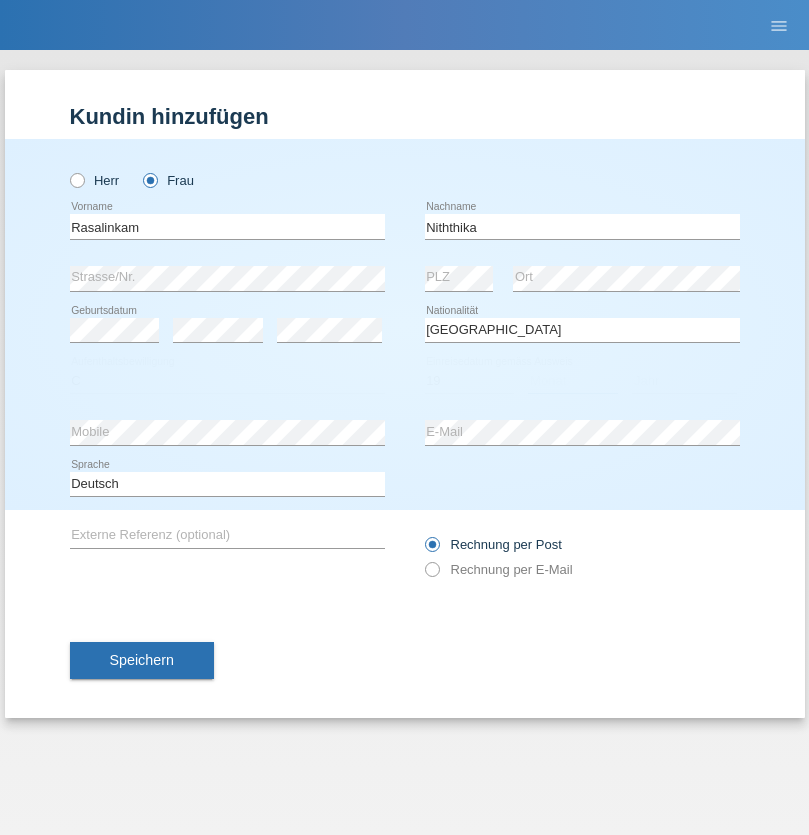 select on "07" 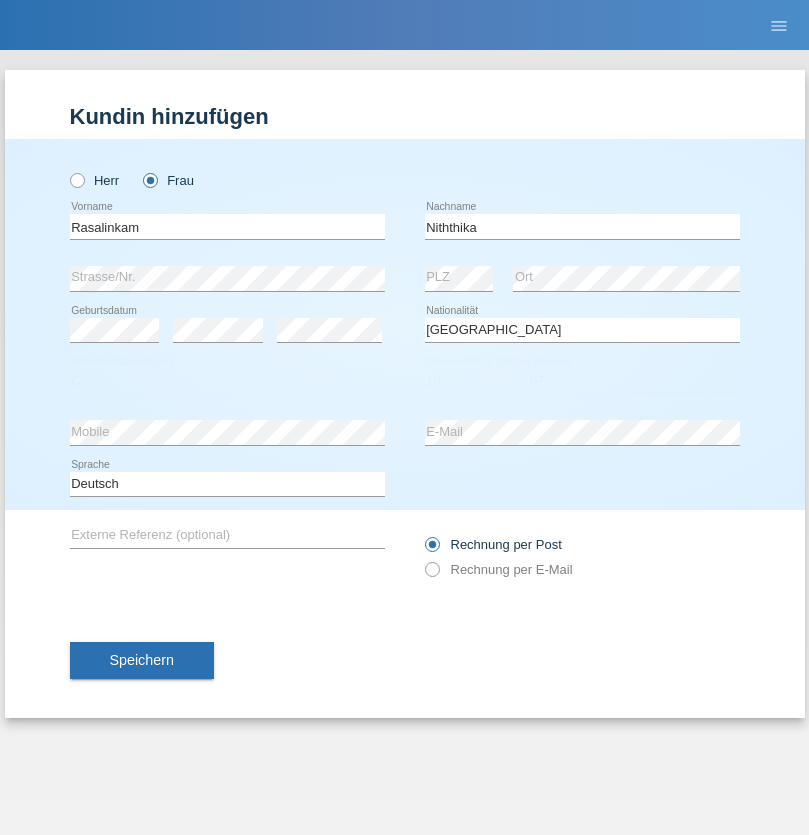select on "2021" 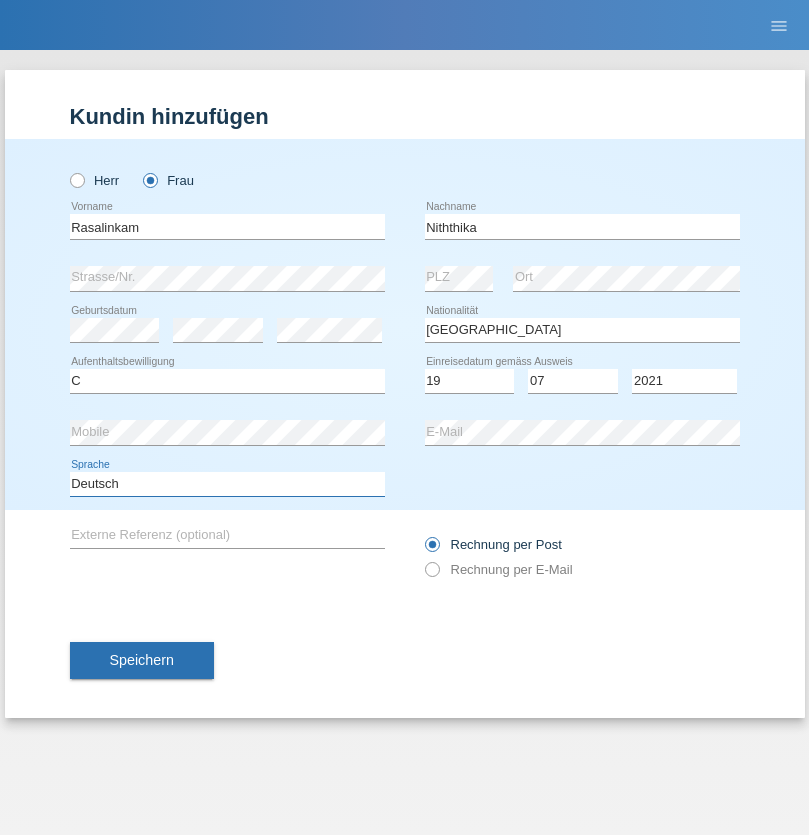 select on "en" 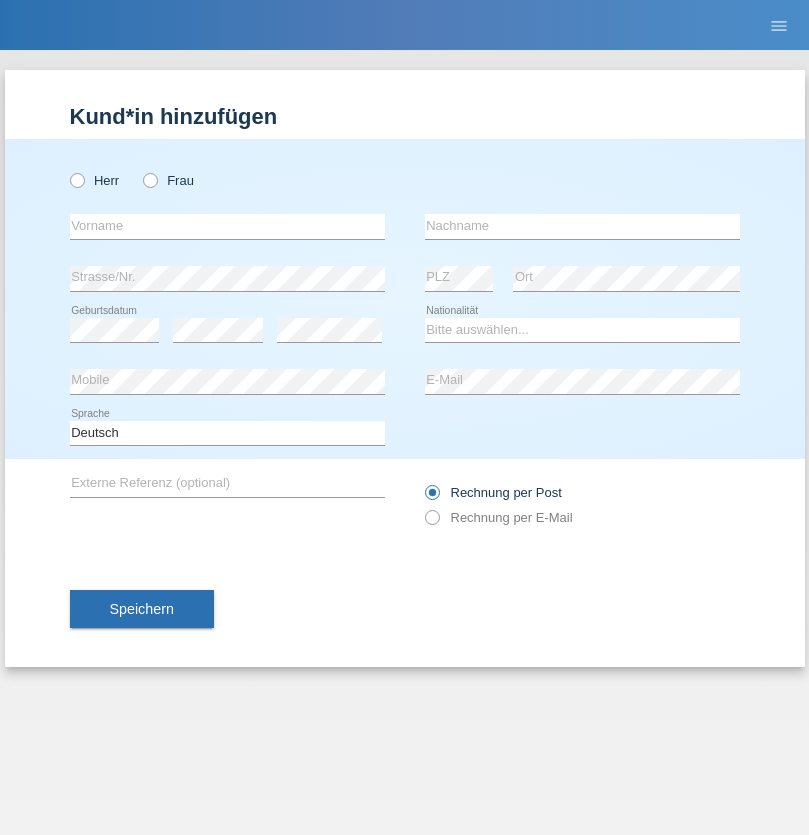 scroll, scrollTop: 0, scrollLeft: 0, axis: both 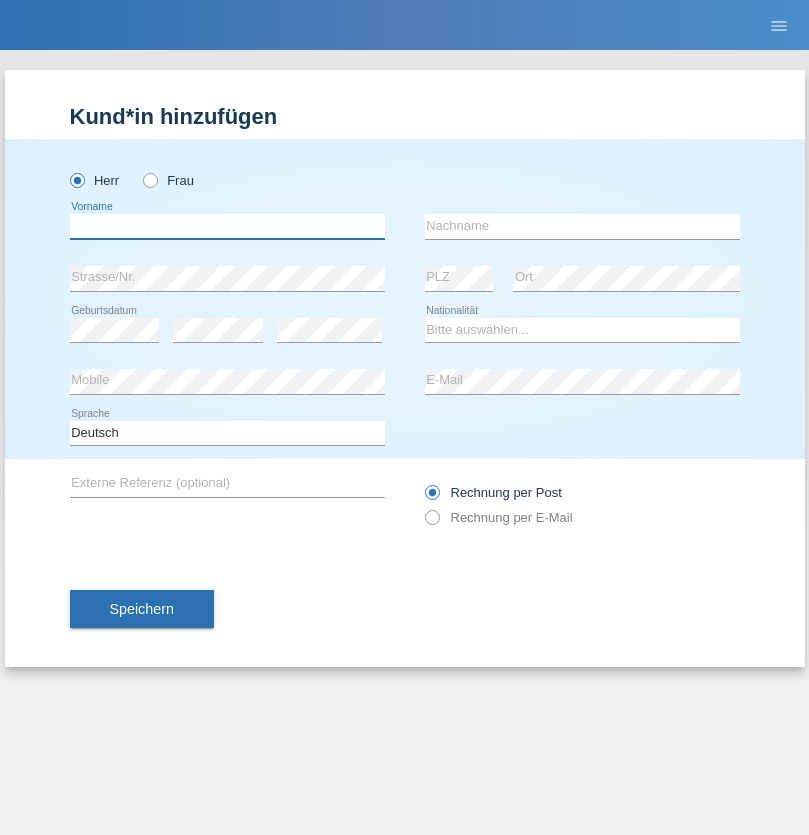 click at bounding box center [227, 226] 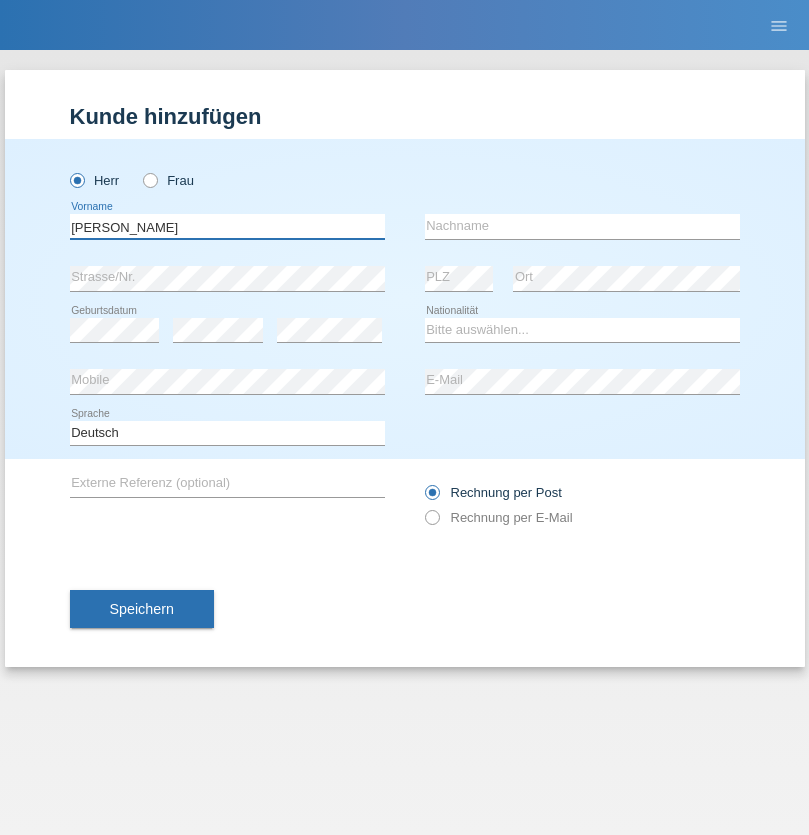 type on "[PERSON_NAME]" 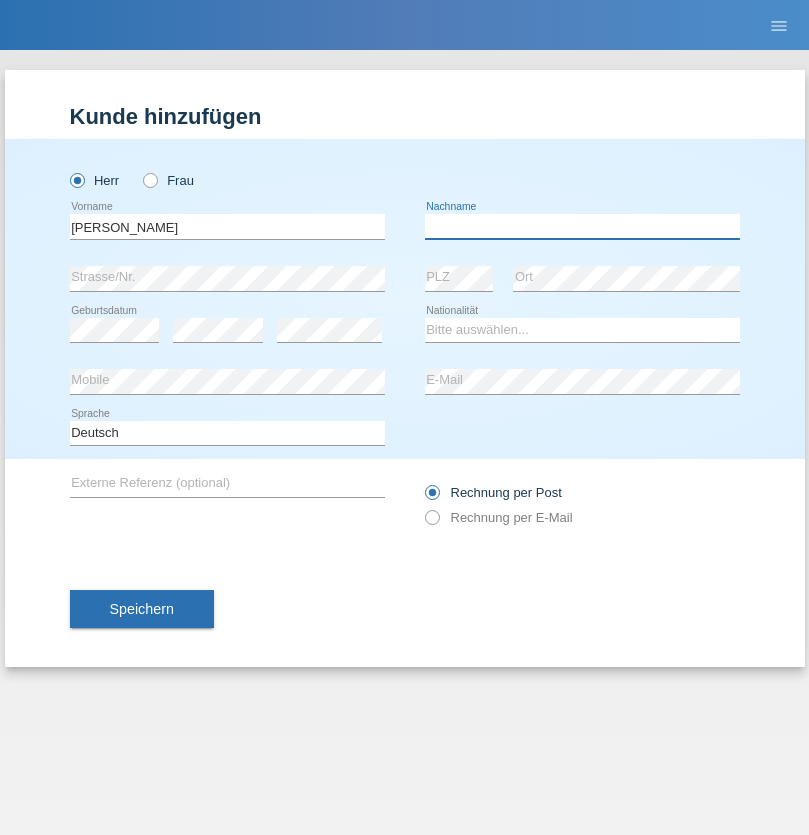 click at bounding box center (582, 226) 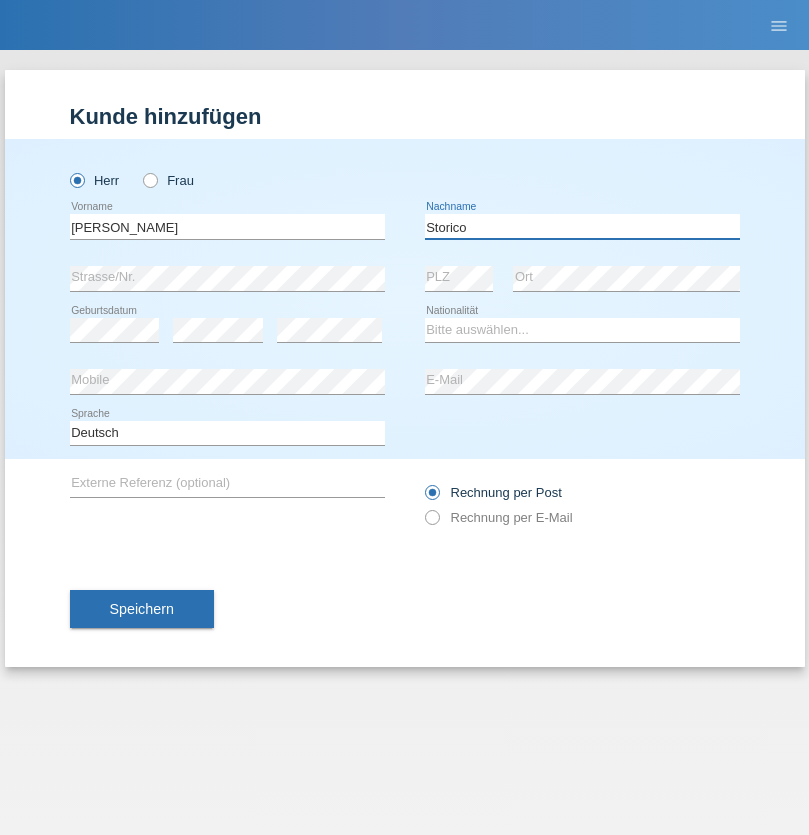 type on "Storico" 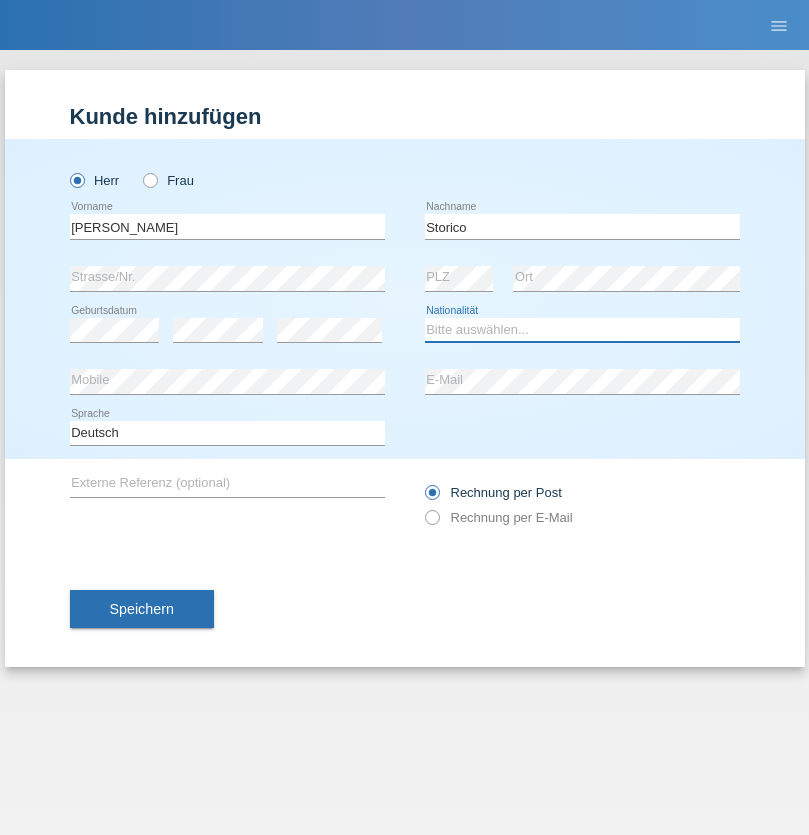 select on "IT" 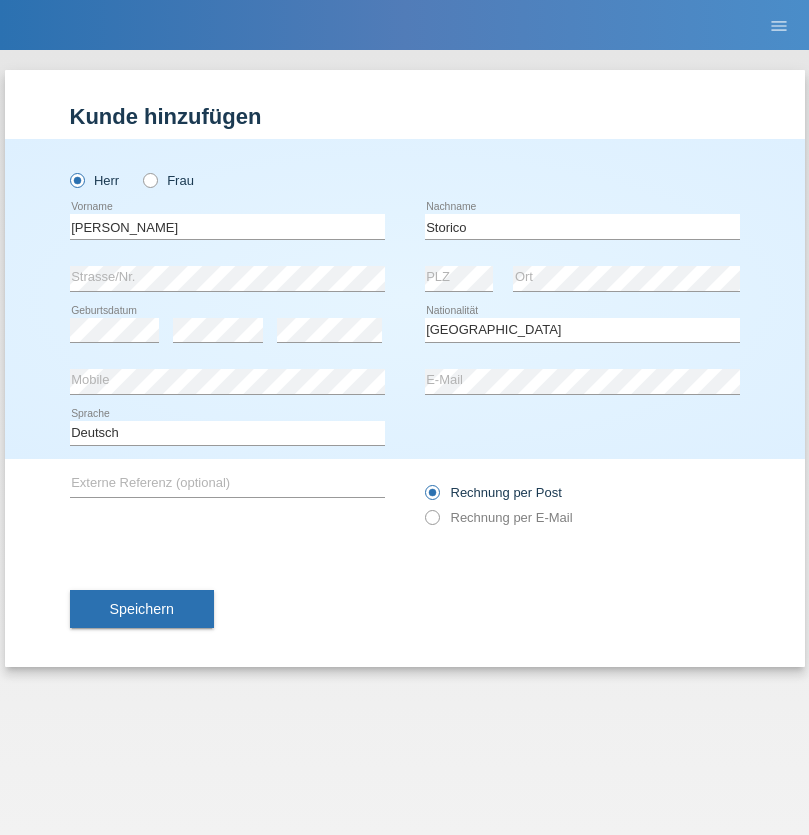 select on "C" 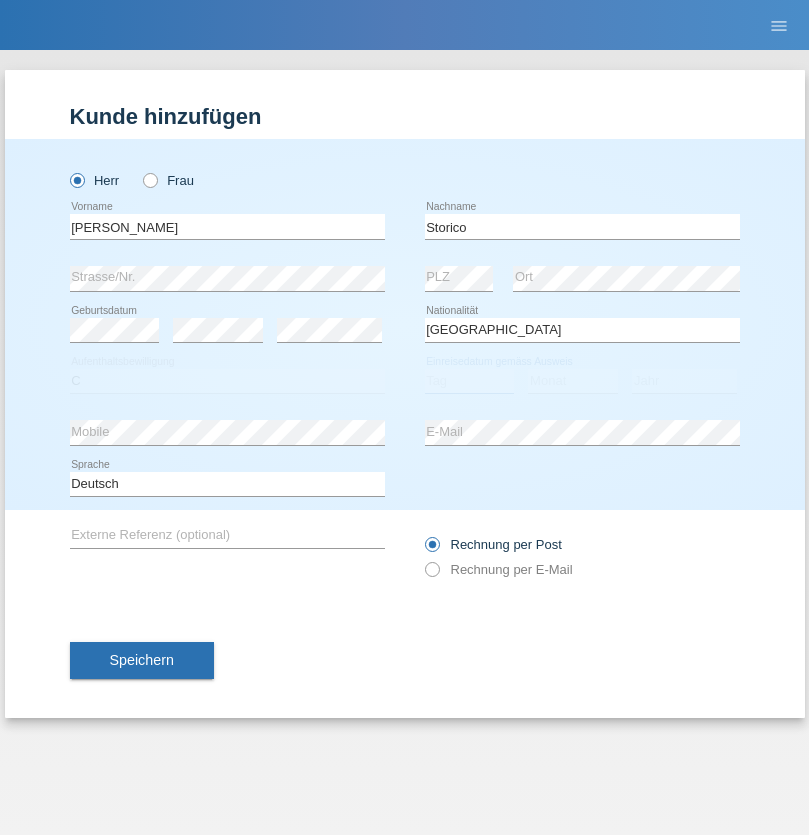 select on "19" 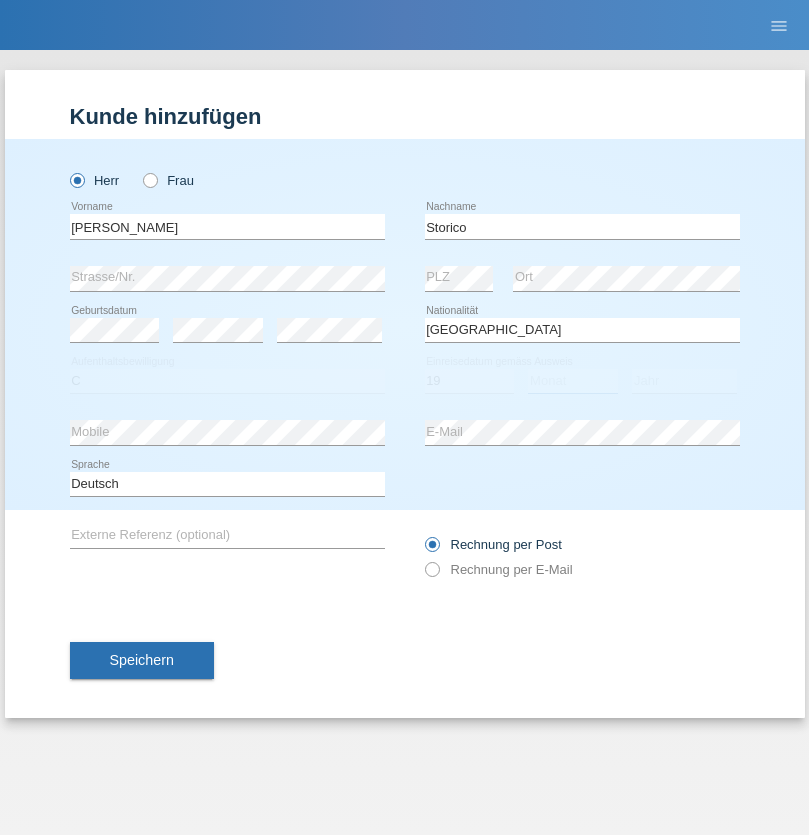 select on "07" 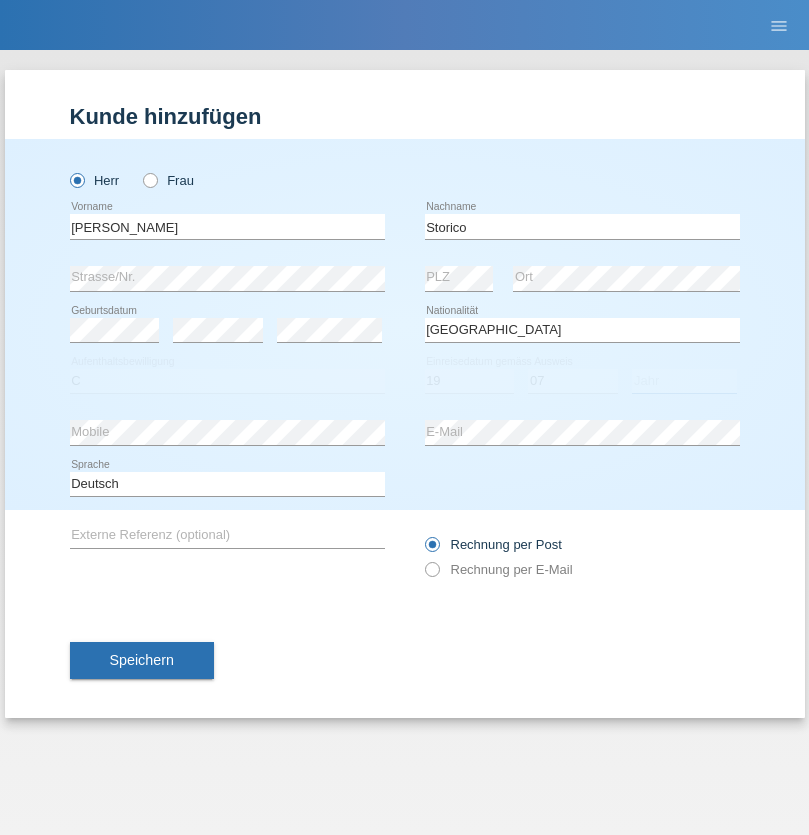 select on "2021" 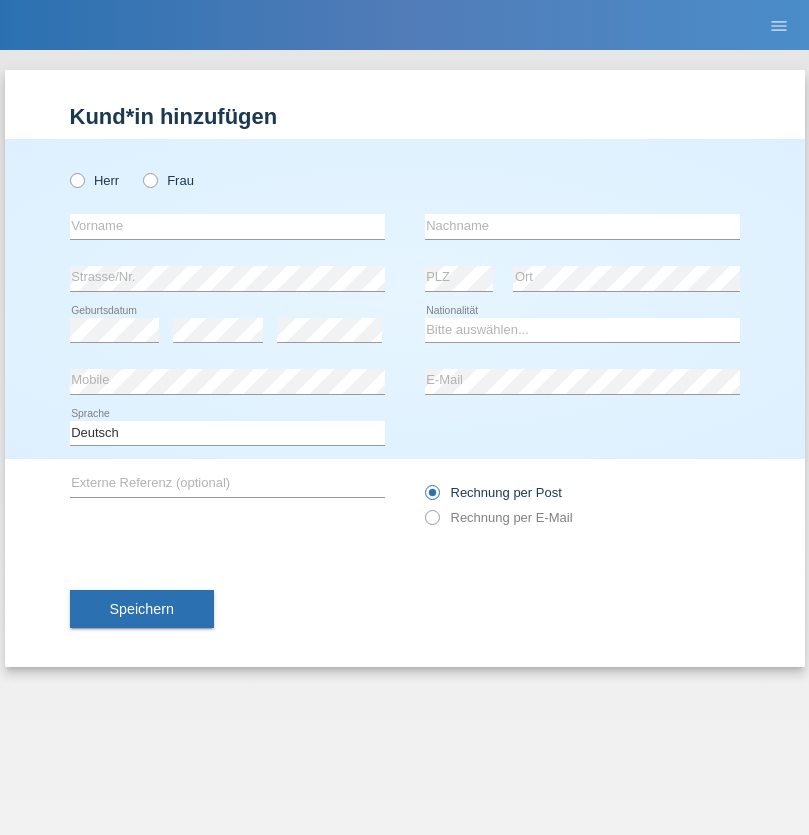 scroll, scrollTop: 0, scrollLeft: 0, axis: both 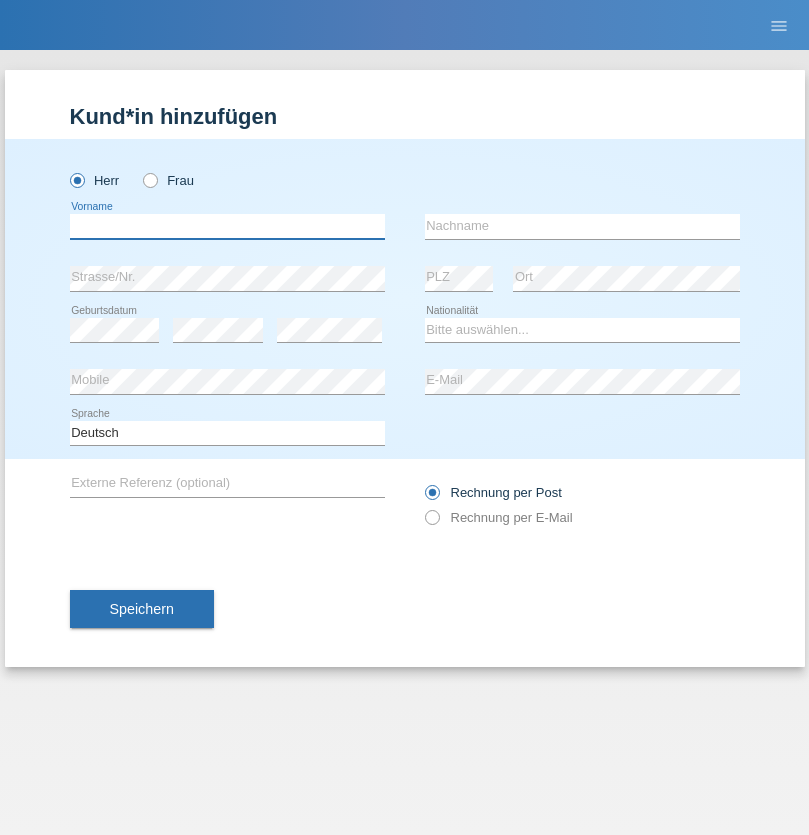 click at bounding box center [227, 226] 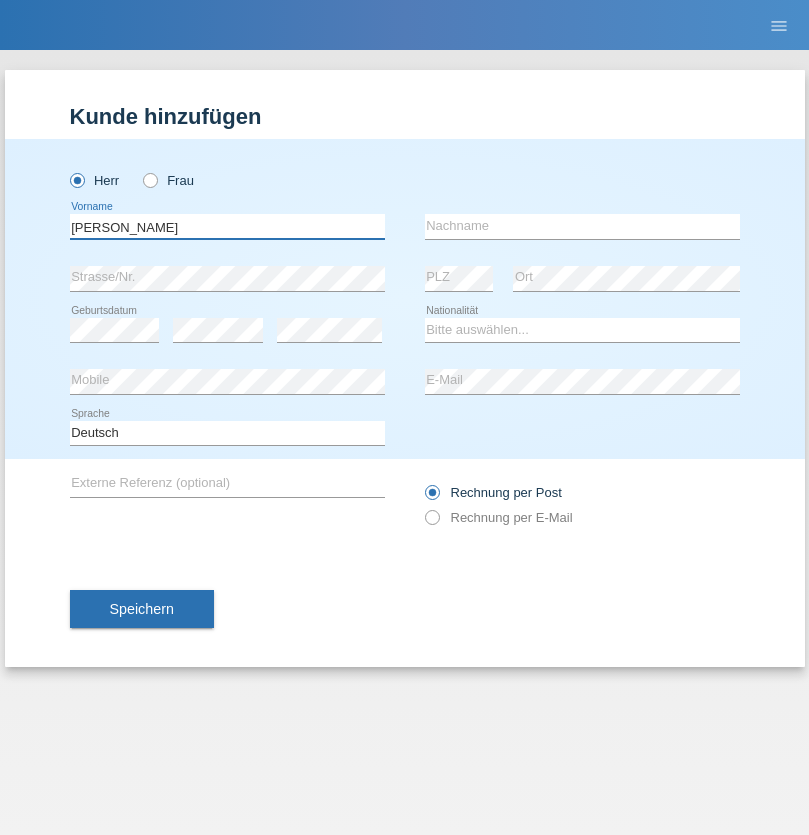 type on "Sven" 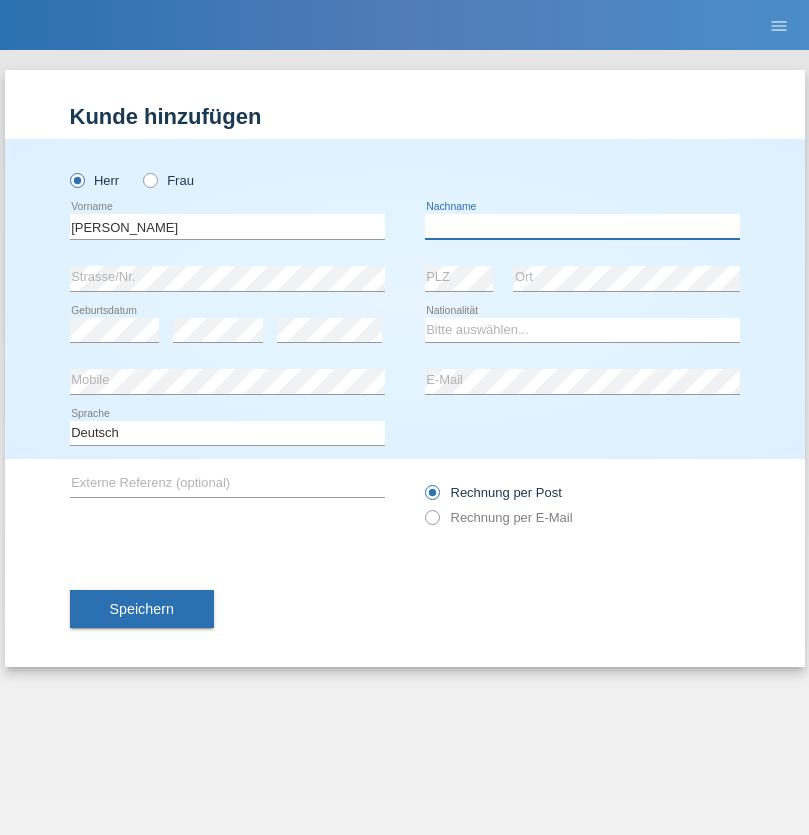 click at bounding box center (582, 226) 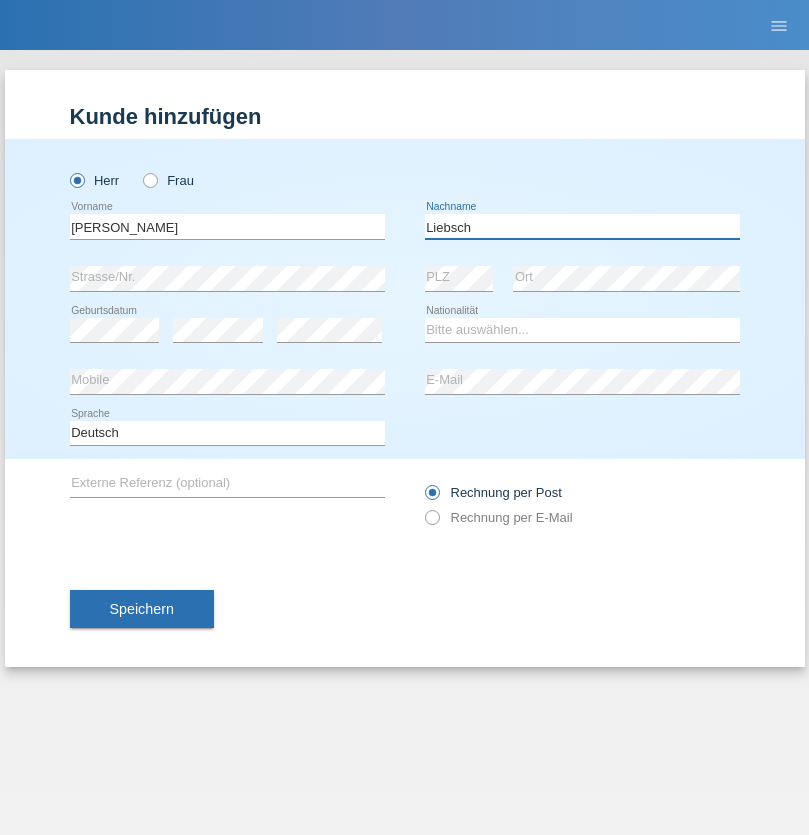 type on "Liebsch" 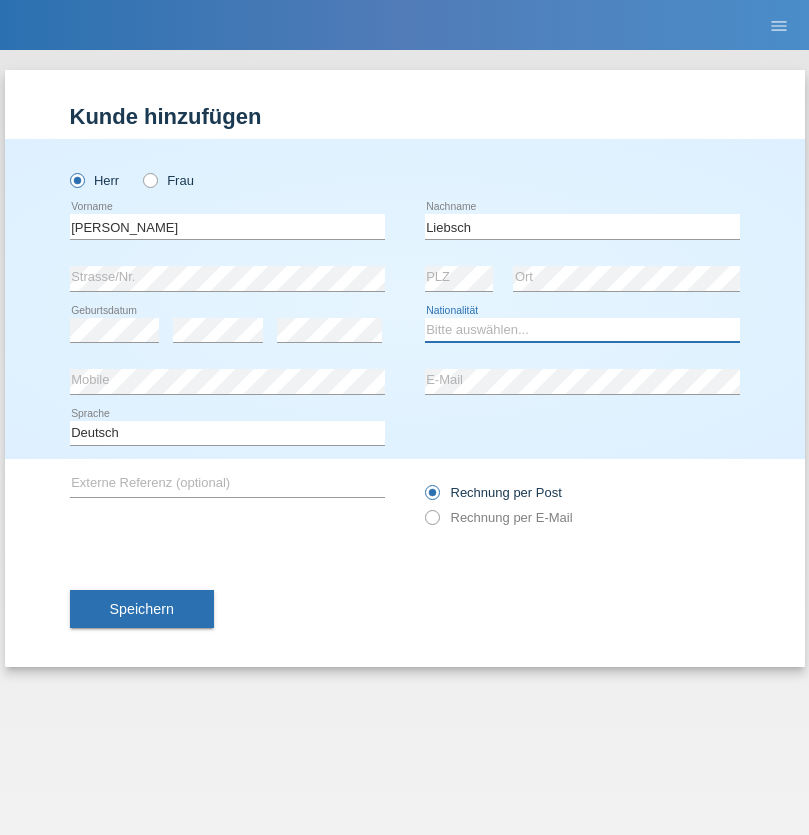 select on "DE" 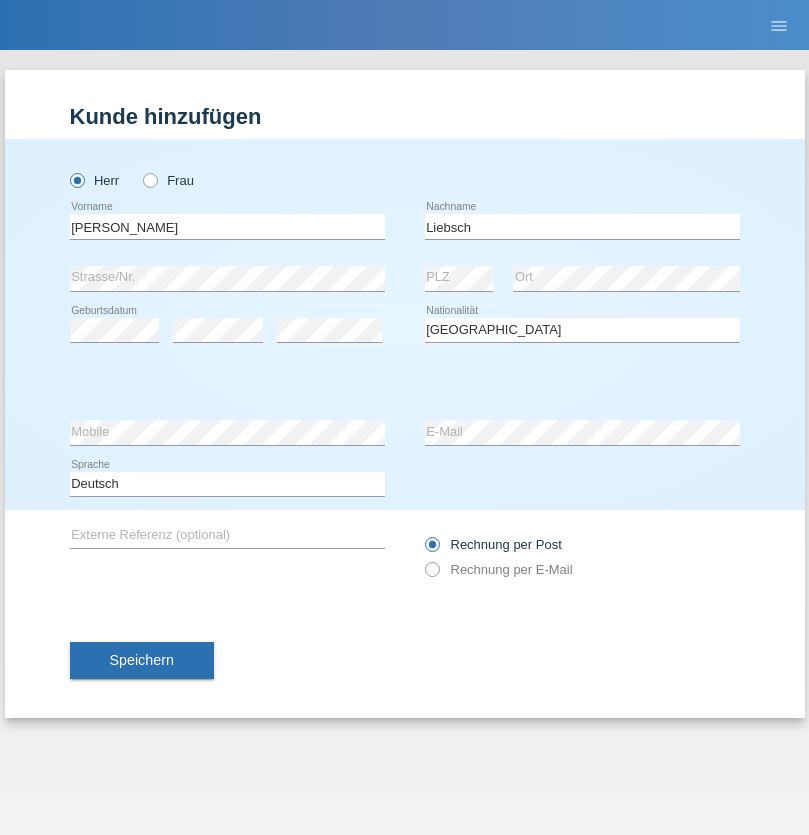 select on "C" 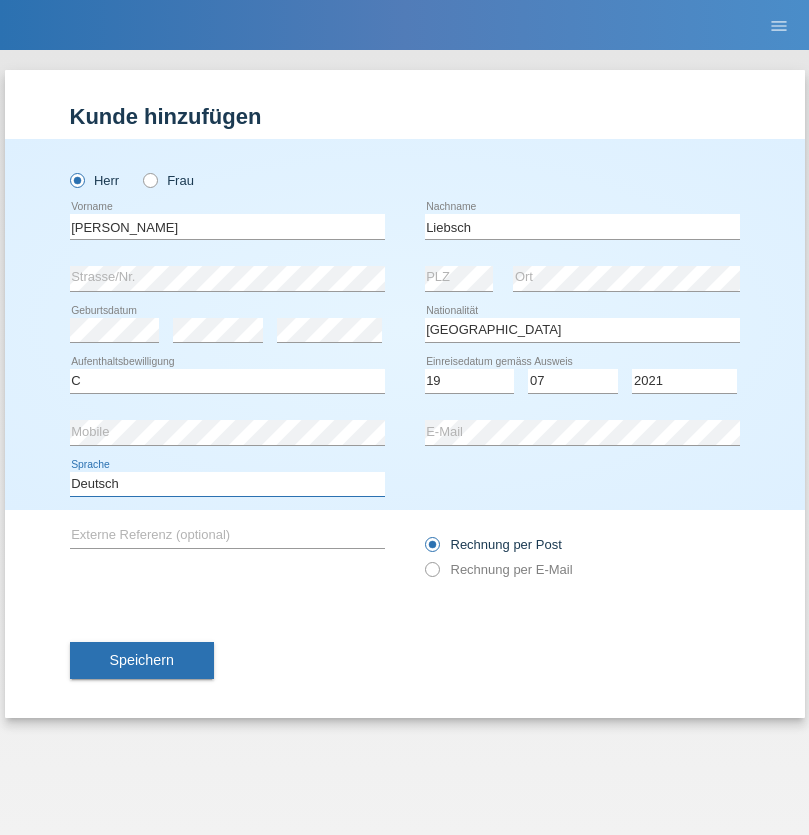 select on "en" 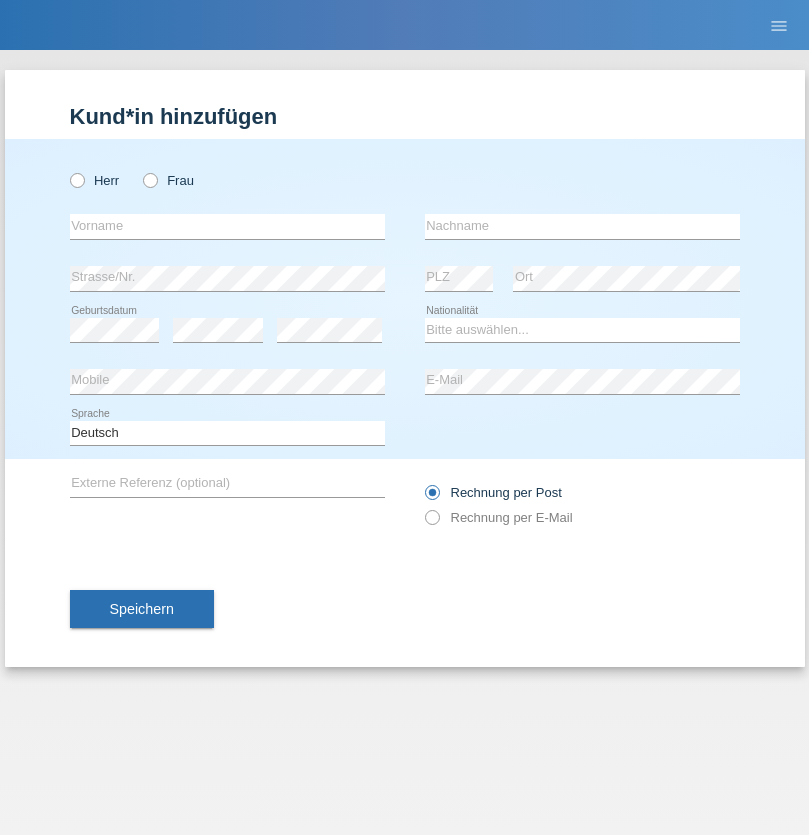 scroll, scrollTop: 0, scrollLeft: 0, axis: both 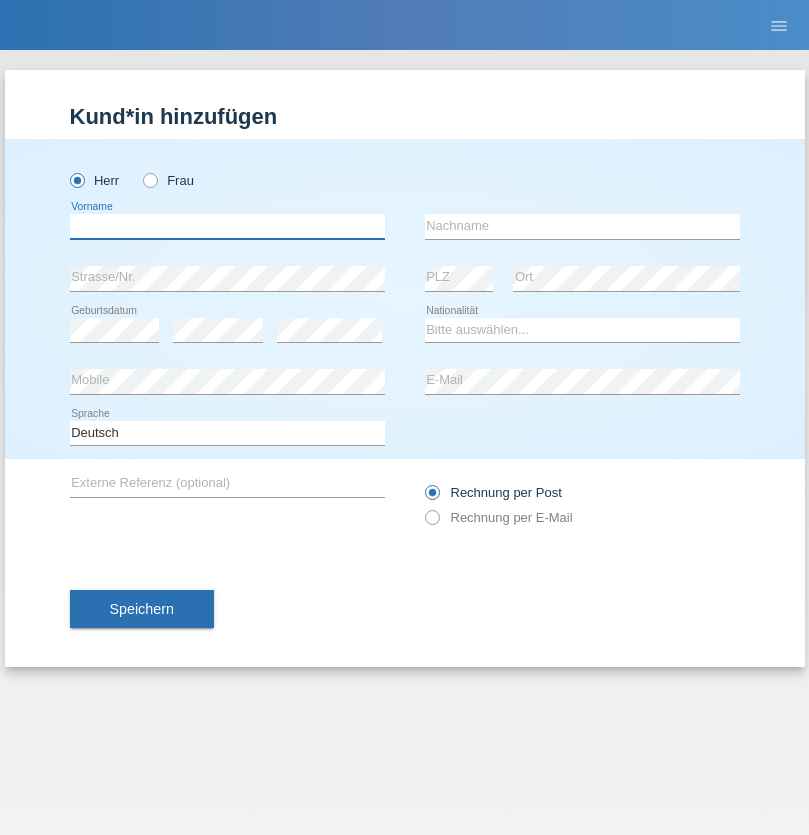 click at bounding box center [227, 226] 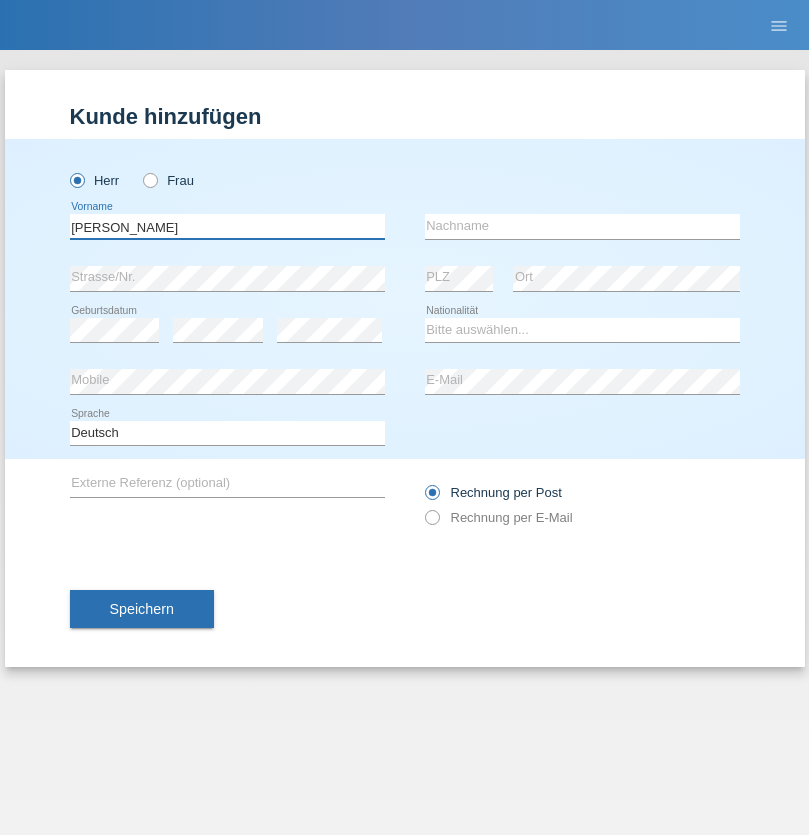 type on "[PERSON_NAME]" 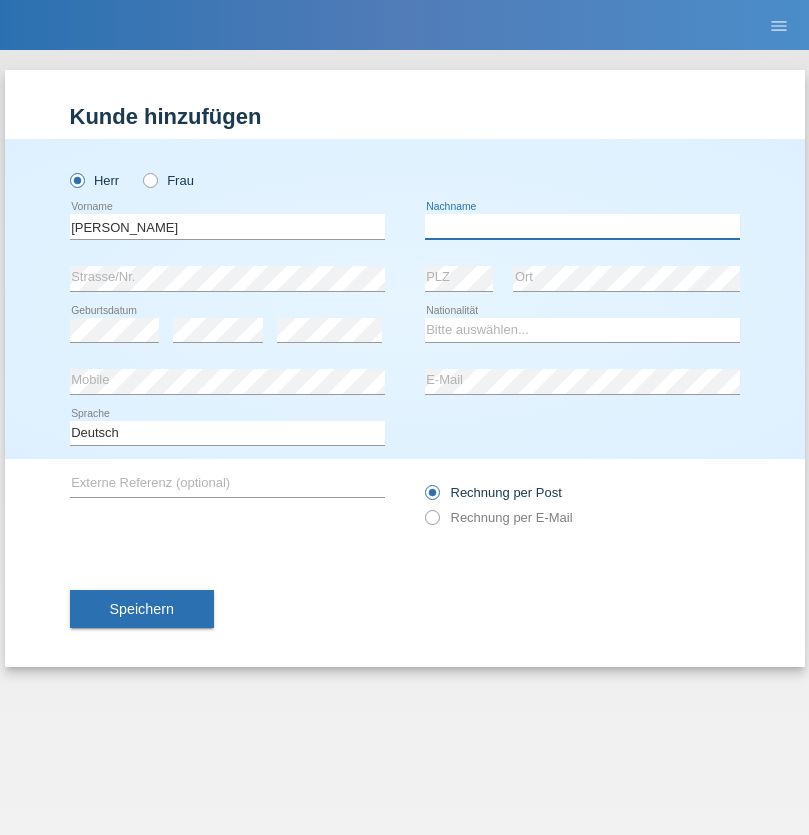 click at bounding box center [582, 226] 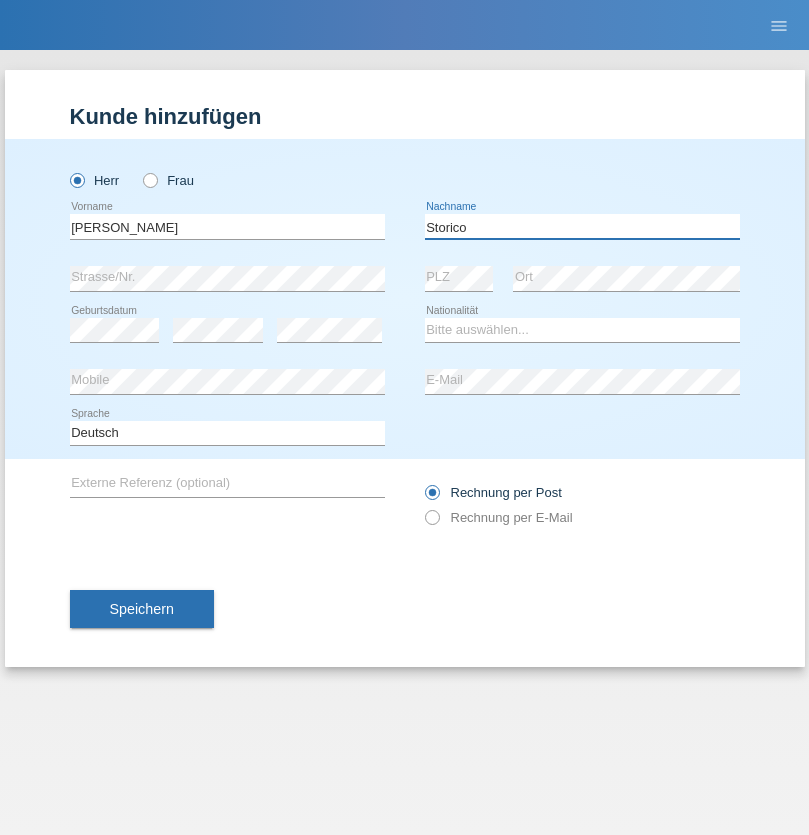 type on "Storico" 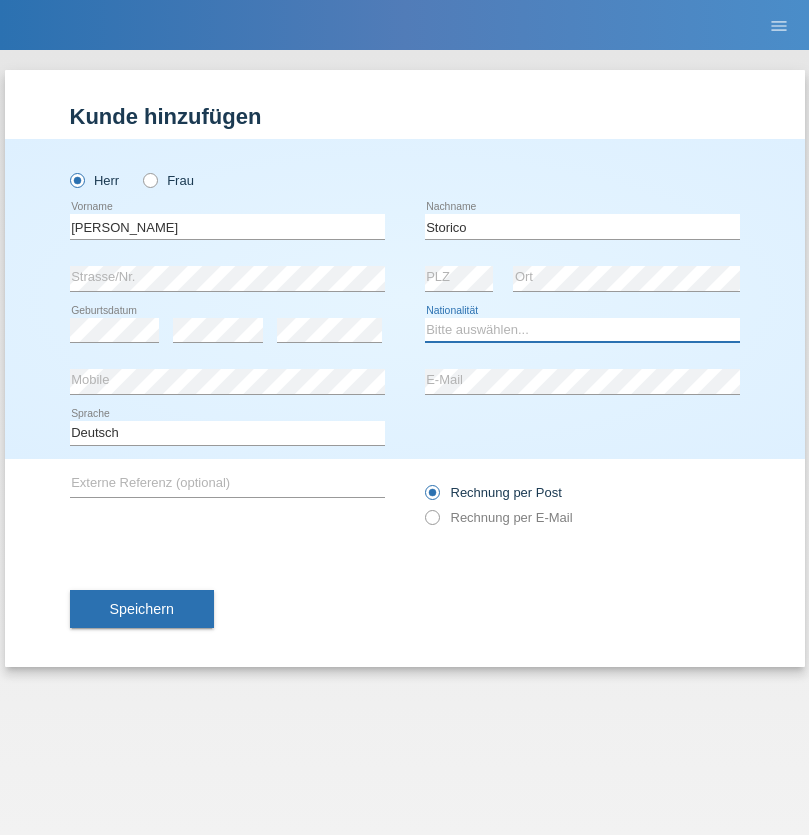 select on "IT" 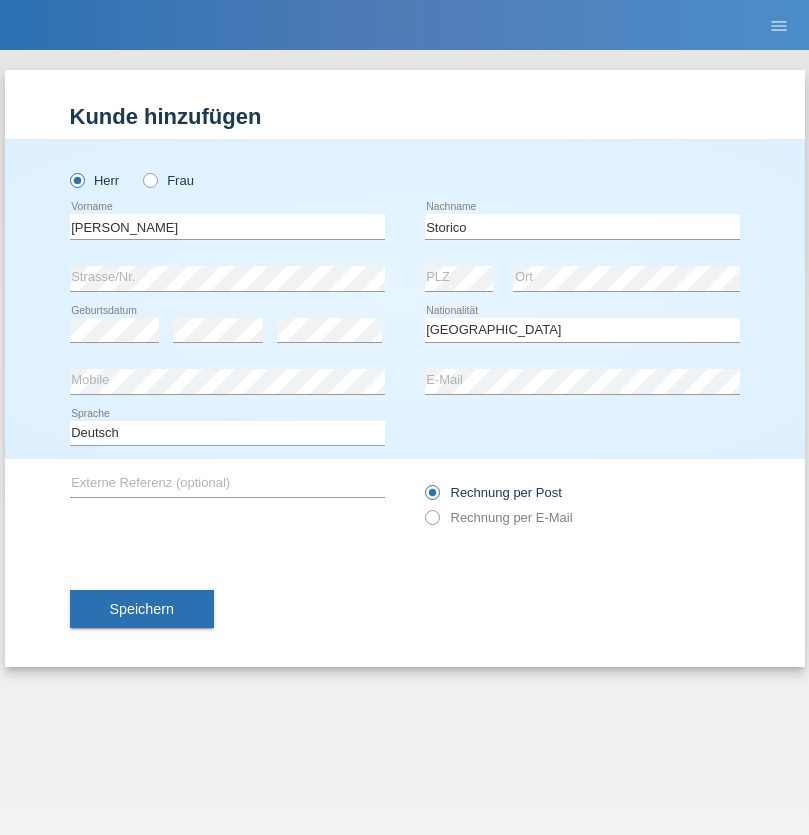 select on "C" 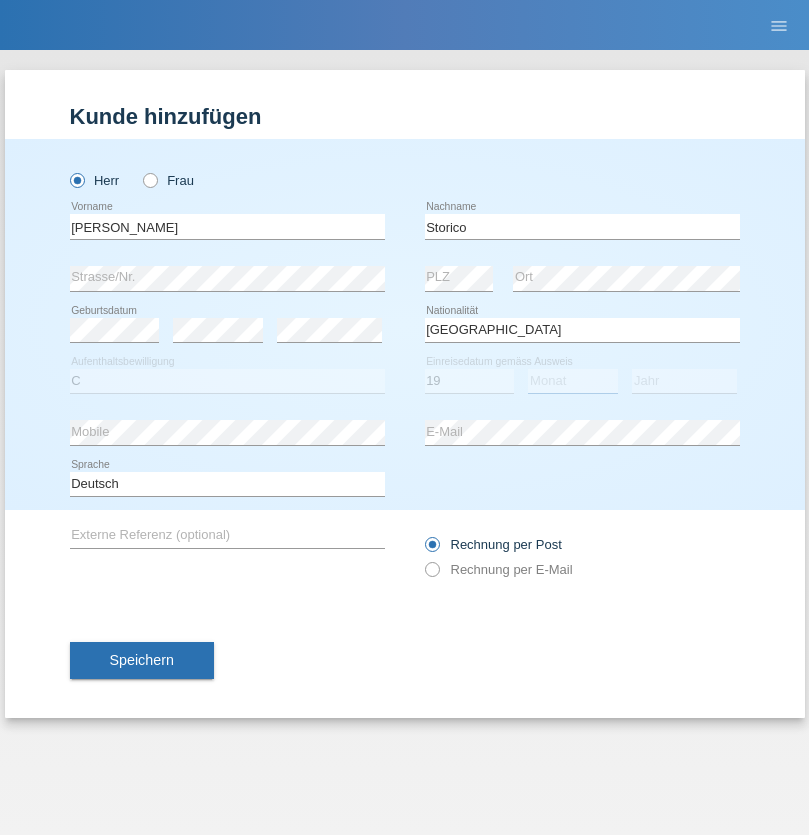 select on "07" 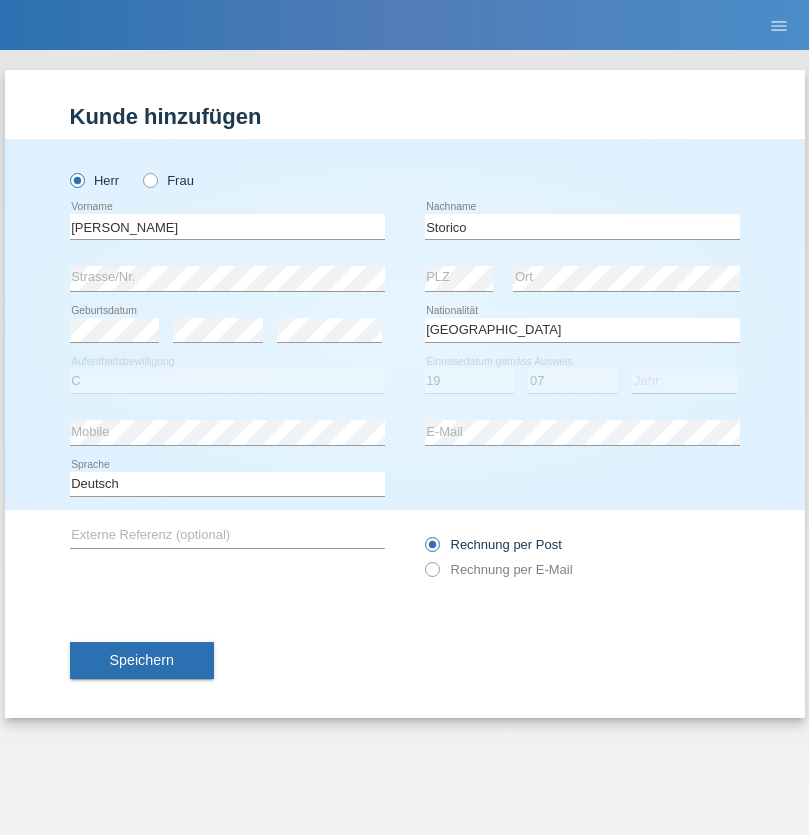 select on "2021" 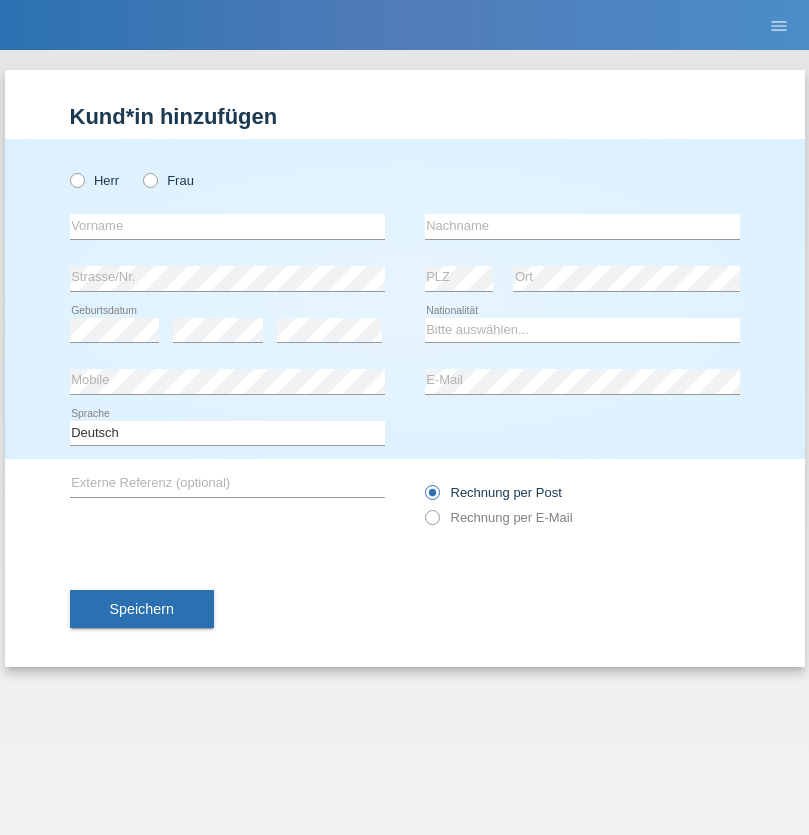 scroll, scrollTop: 0, scrollLeft: 0, axis: both 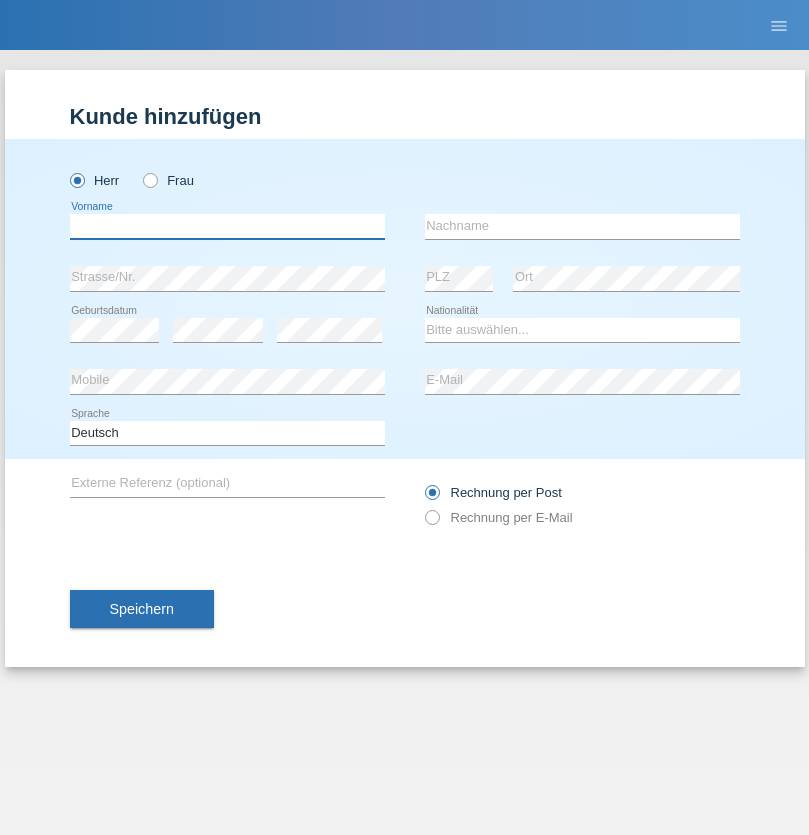 click at bounding box center (227, 226) 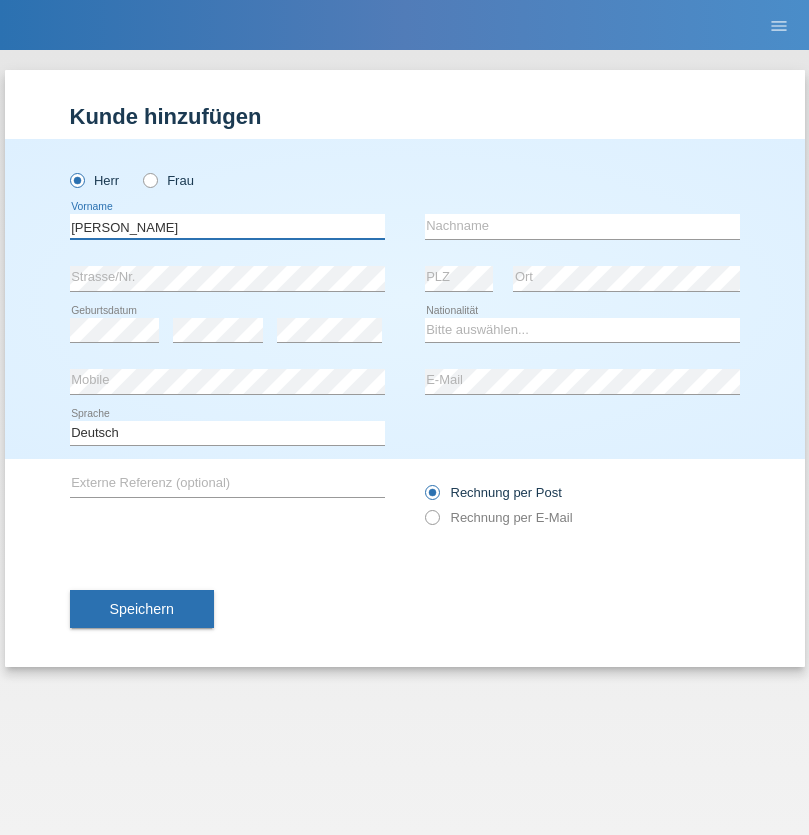 type on "[PERSON_NAME]" 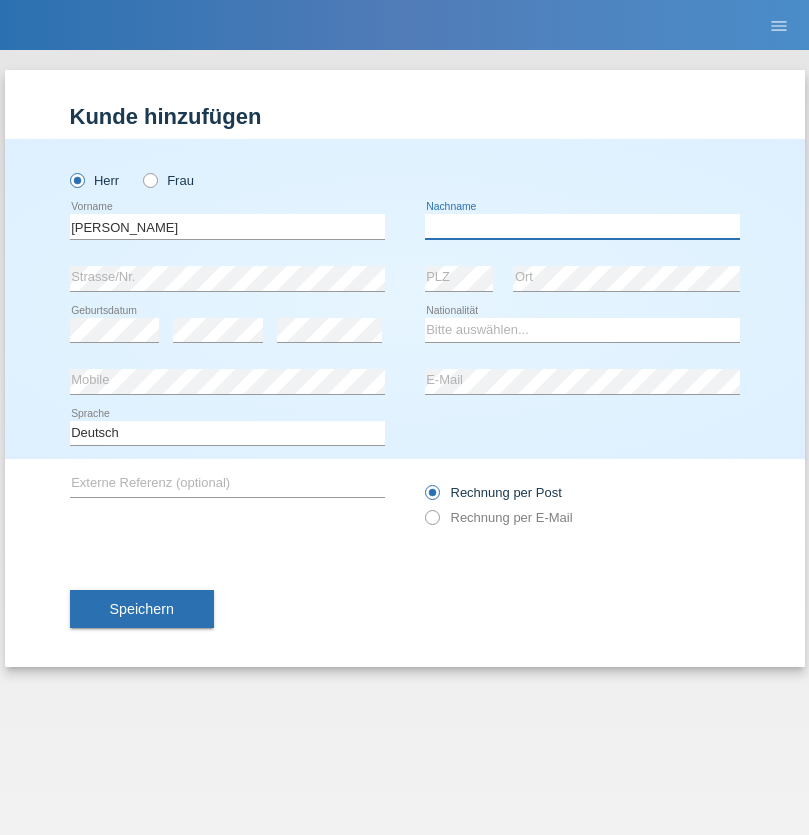 click at bounding box center (582, 226) 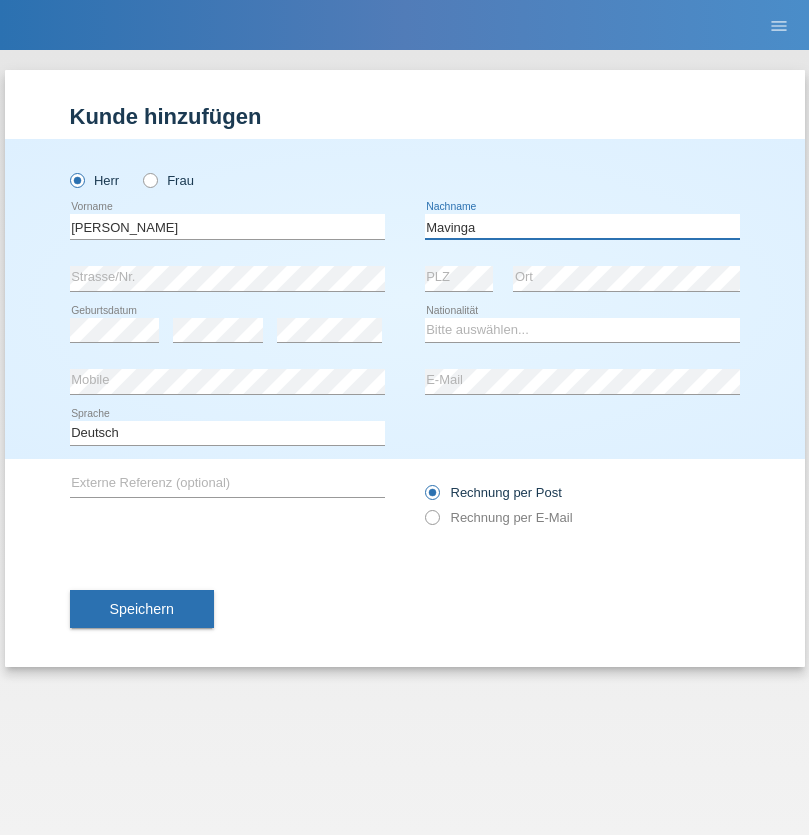 type on "Mavinga" 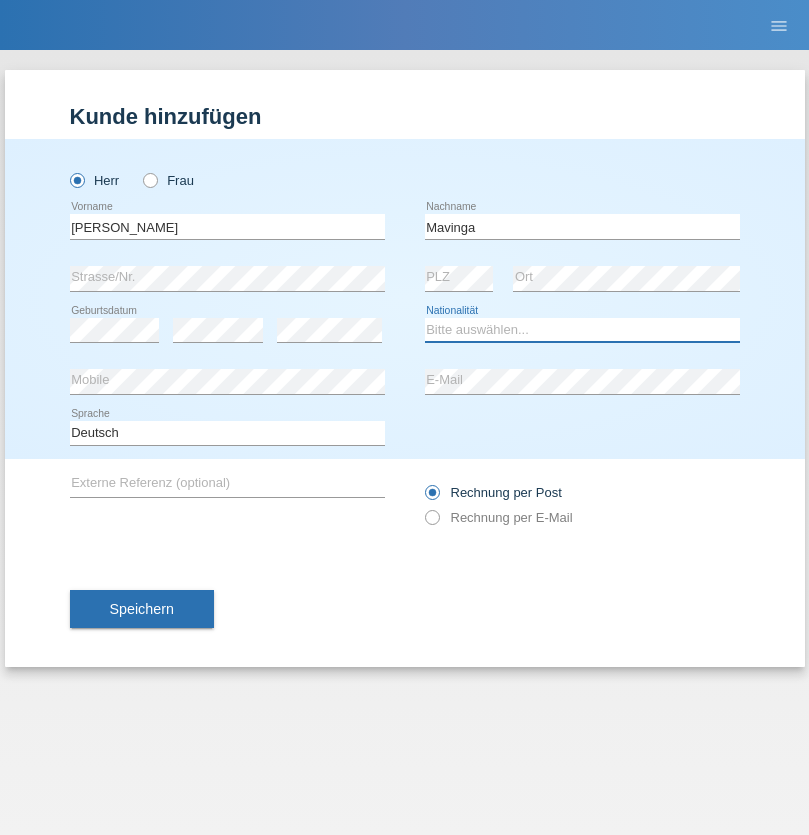 select on "AO" 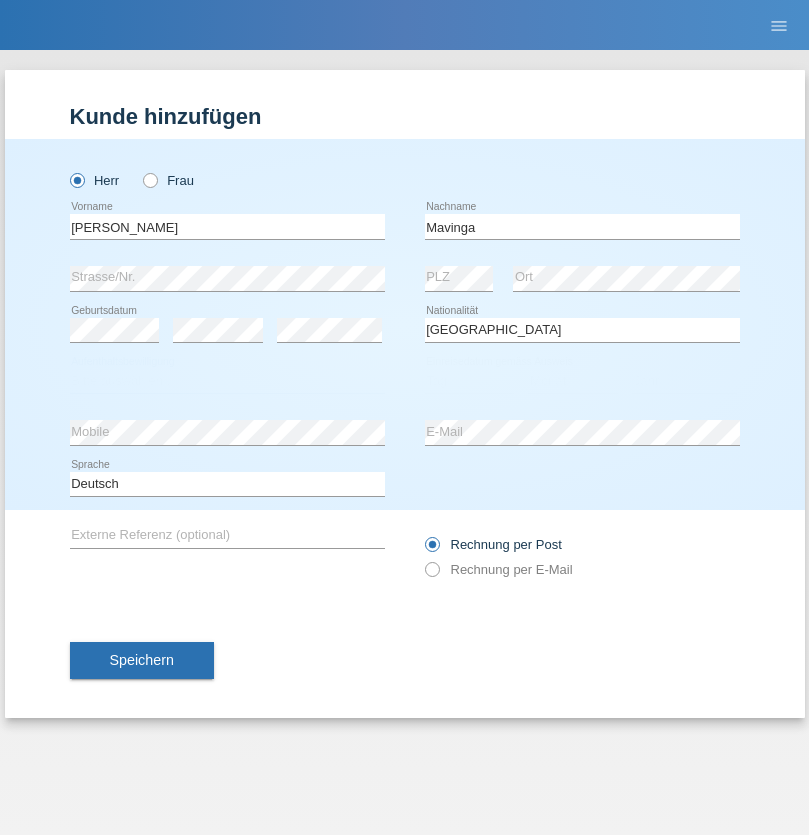 select on "C" 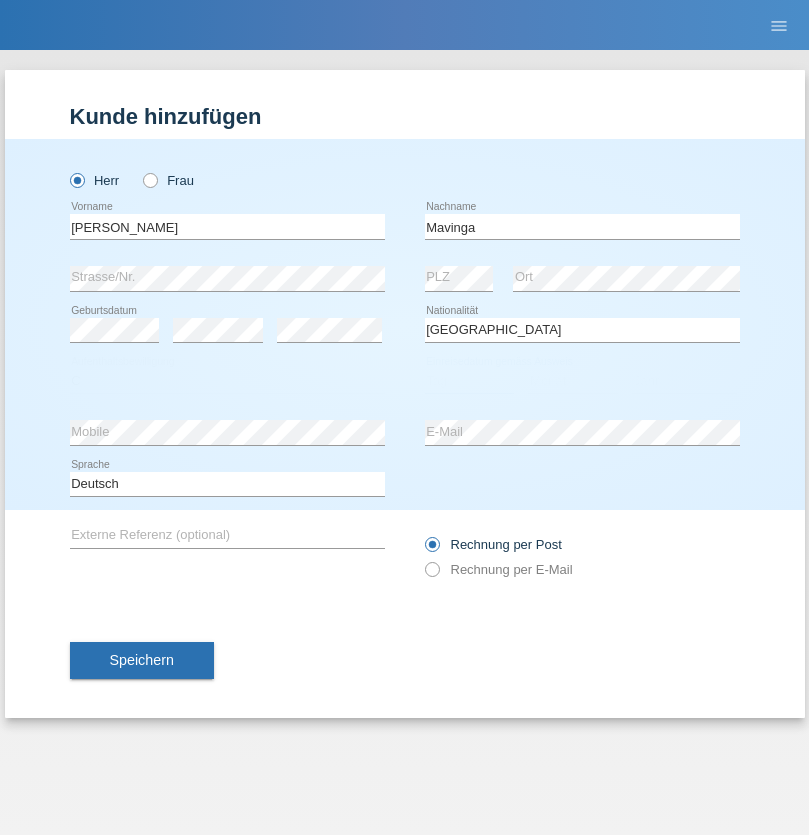 select on "08" 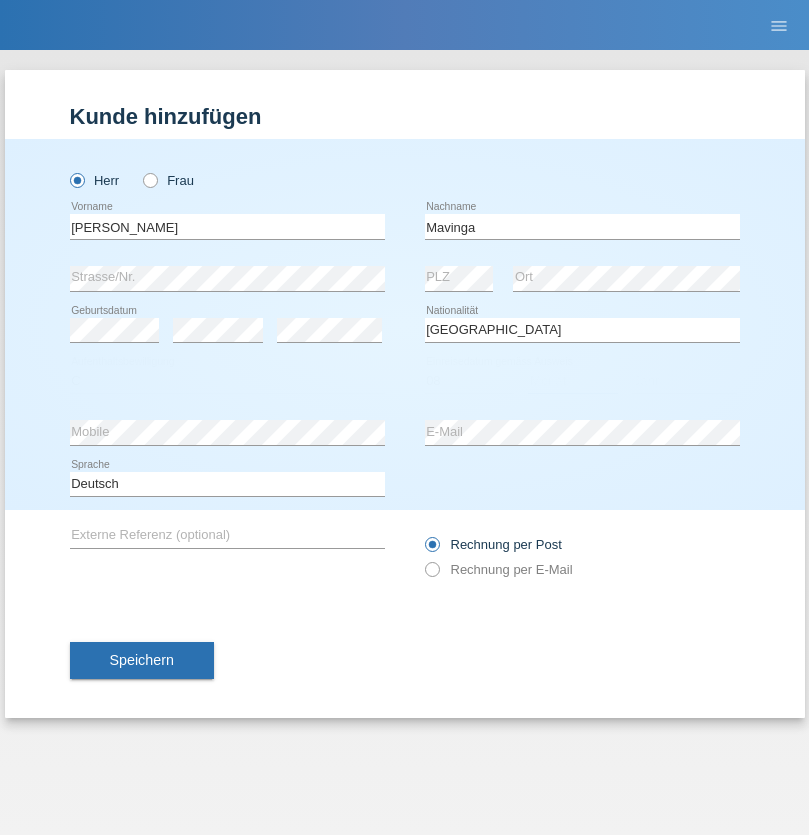 select on "01" 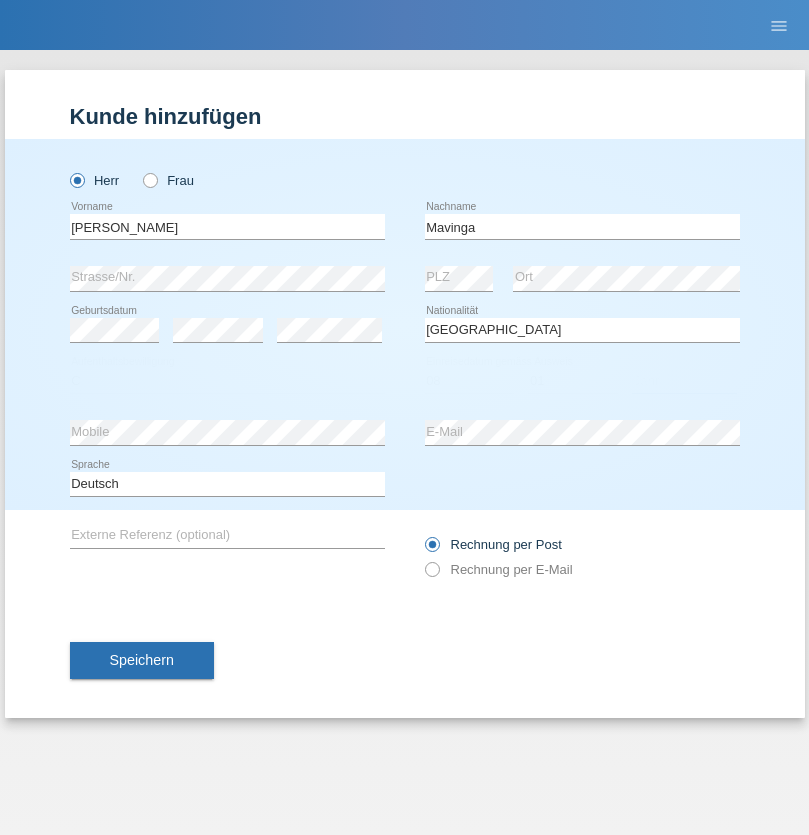 select on "1992" 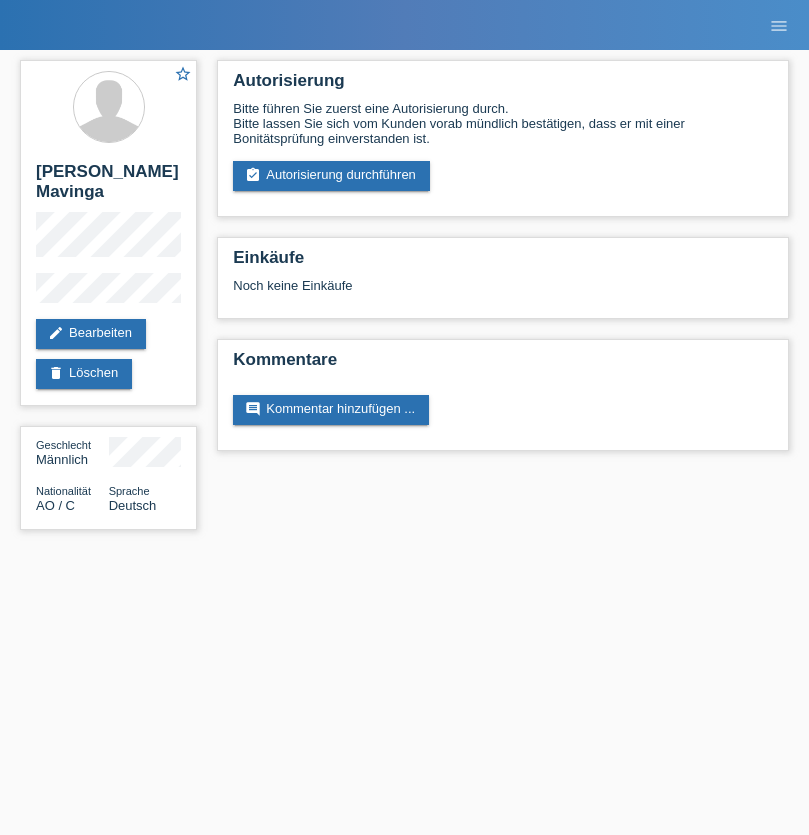 scroll, scrollTop: 0, scrollLeft: 0, axis: both 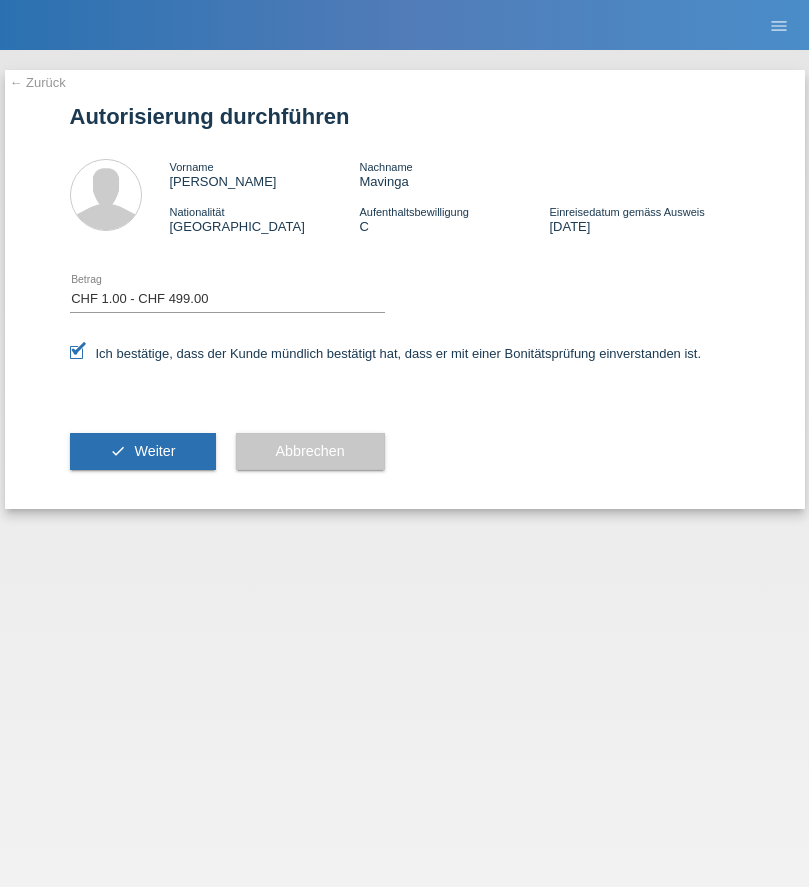 select on "1" 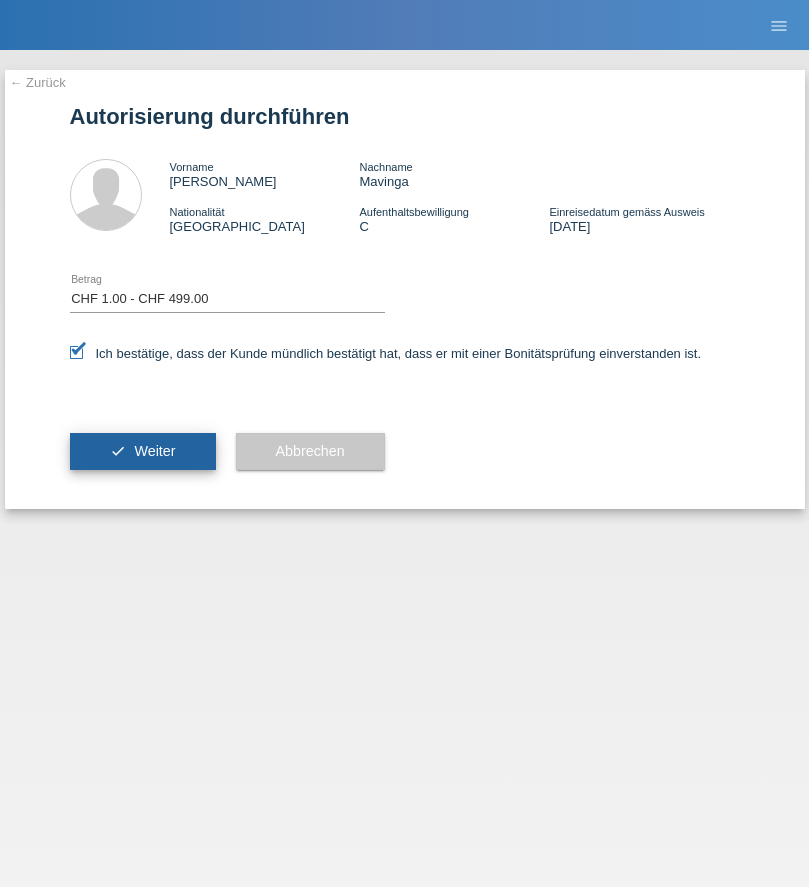 click on "Weiter" at bounding box center [154, 451] 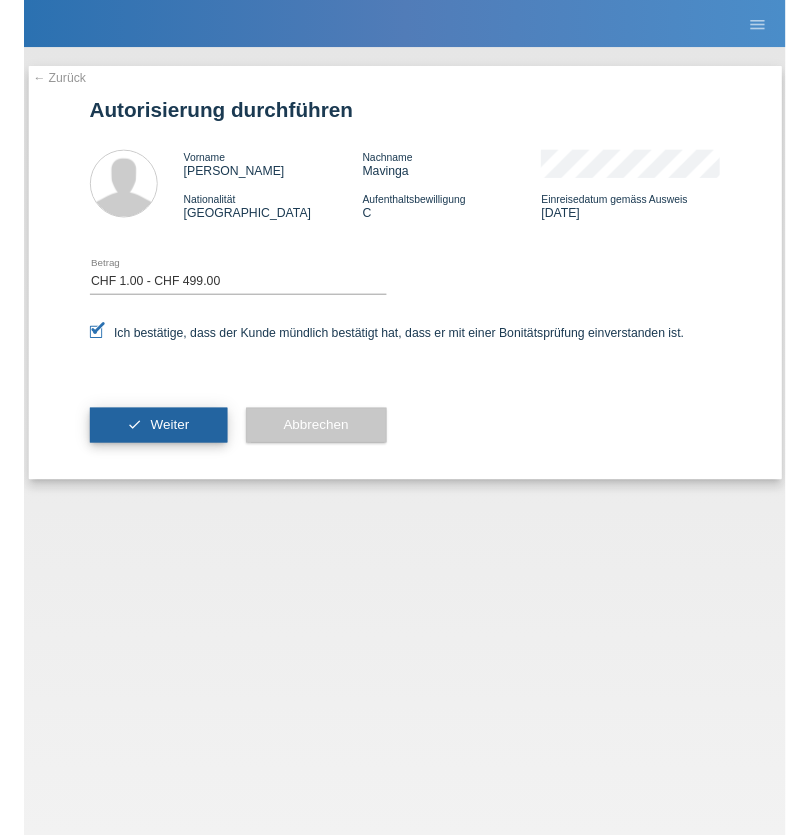 scroll, scrollTop: 0, scrollLeft: 0, axis: both 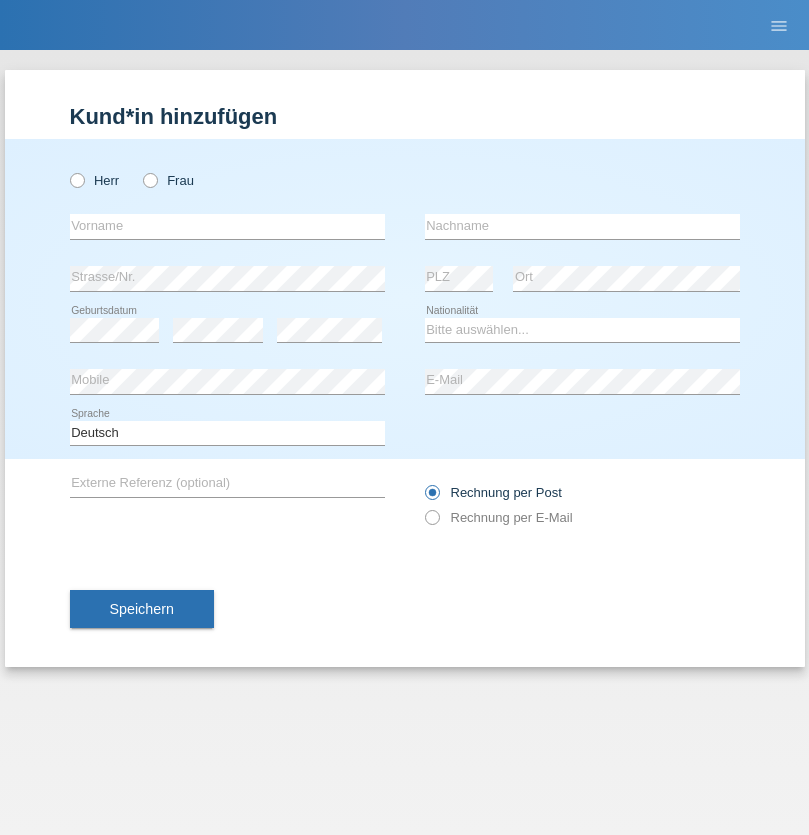 radio on "true" 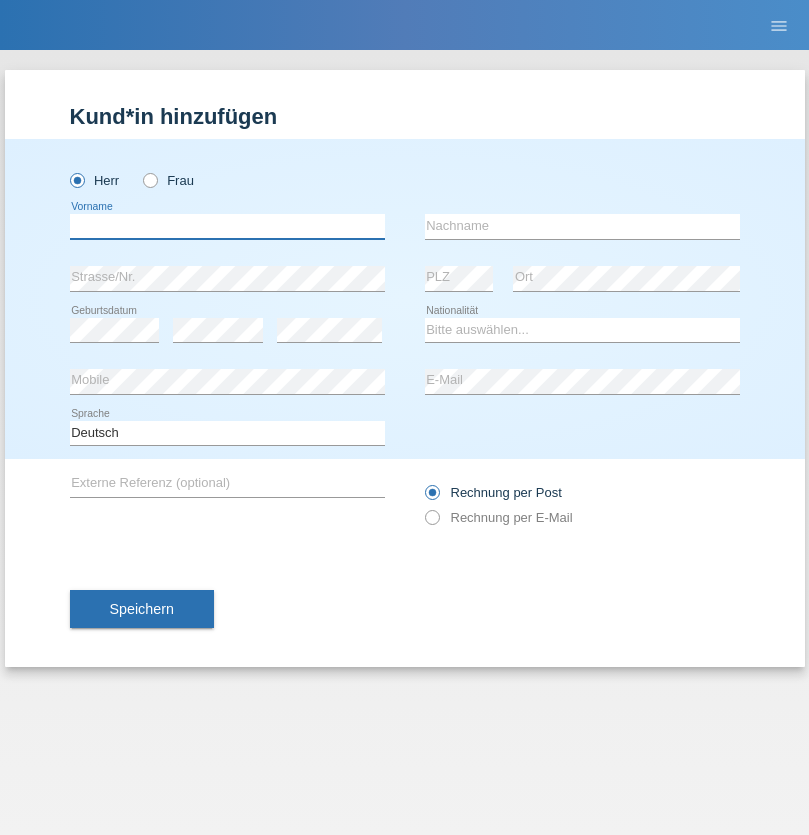 click at bounding box center [227, 226] 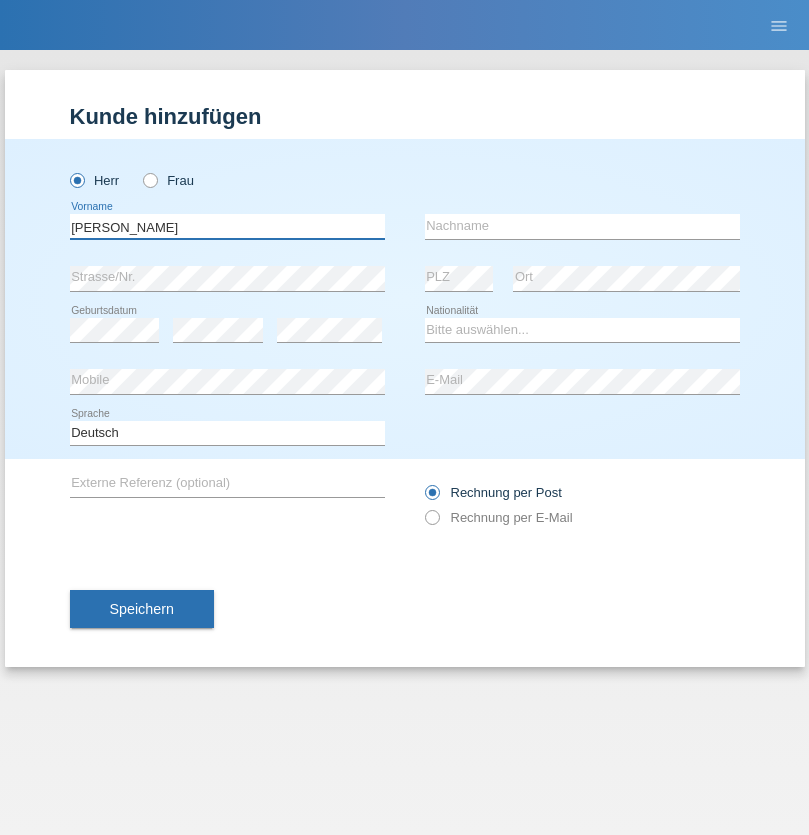 type on "Richard" 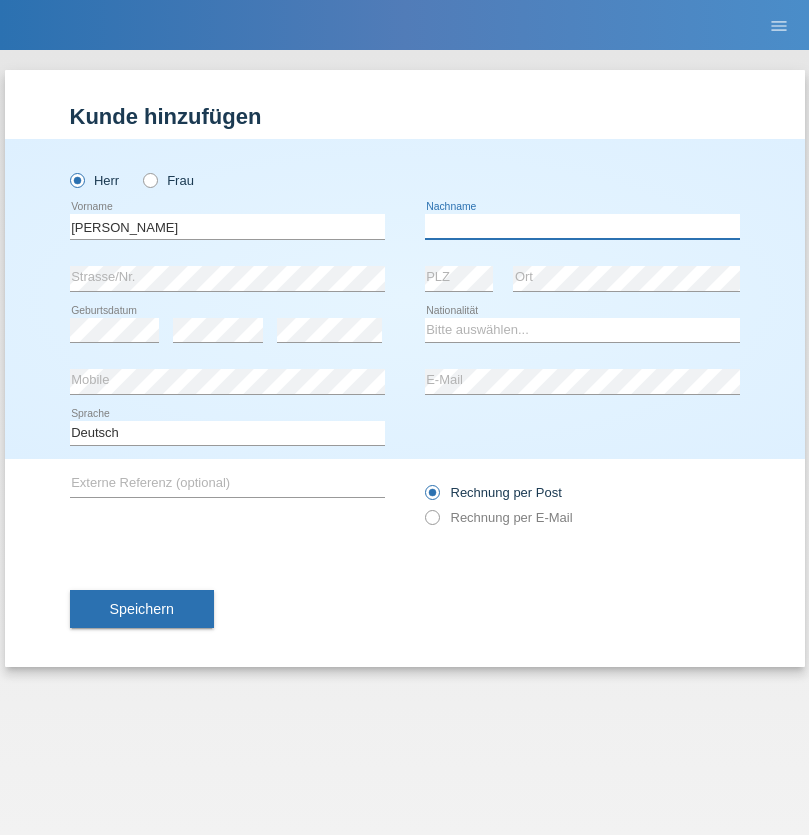 click at bounding box center (582, 226) 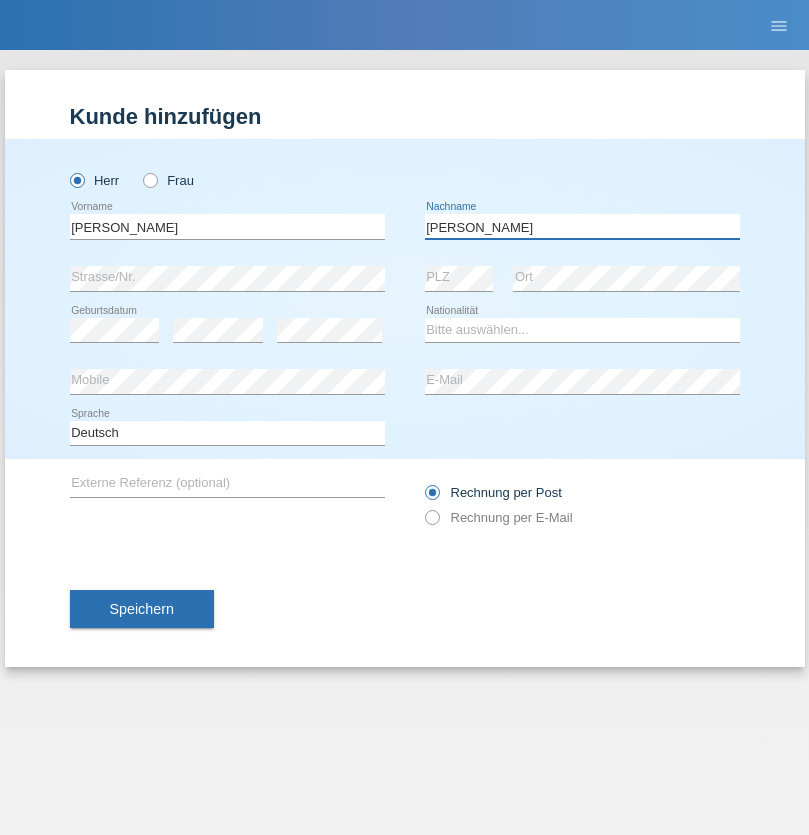 type on "Solorzano Navarrete" 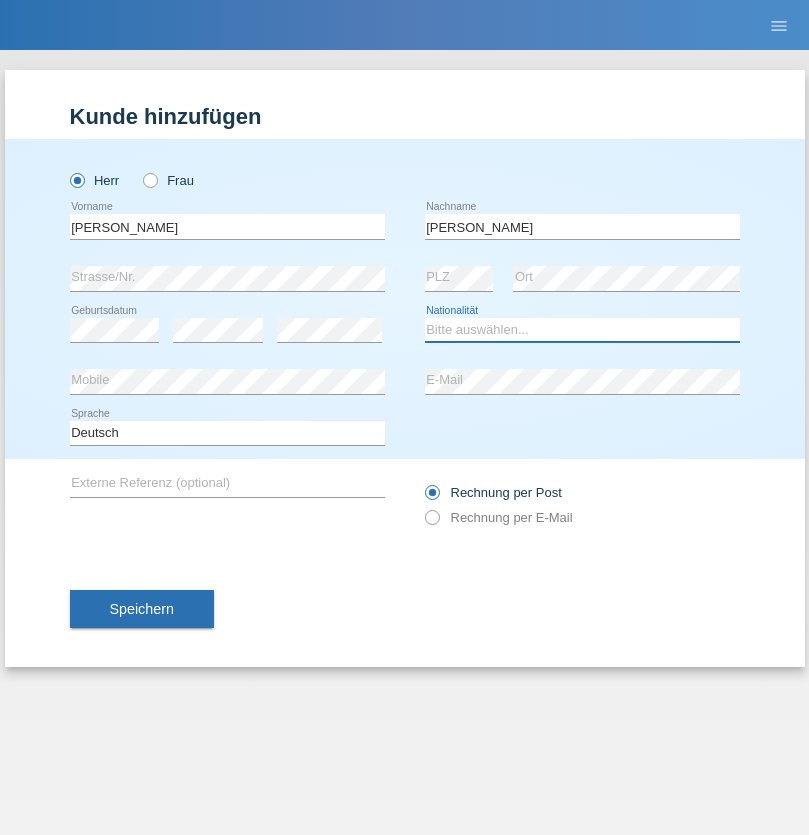 select on "ES" 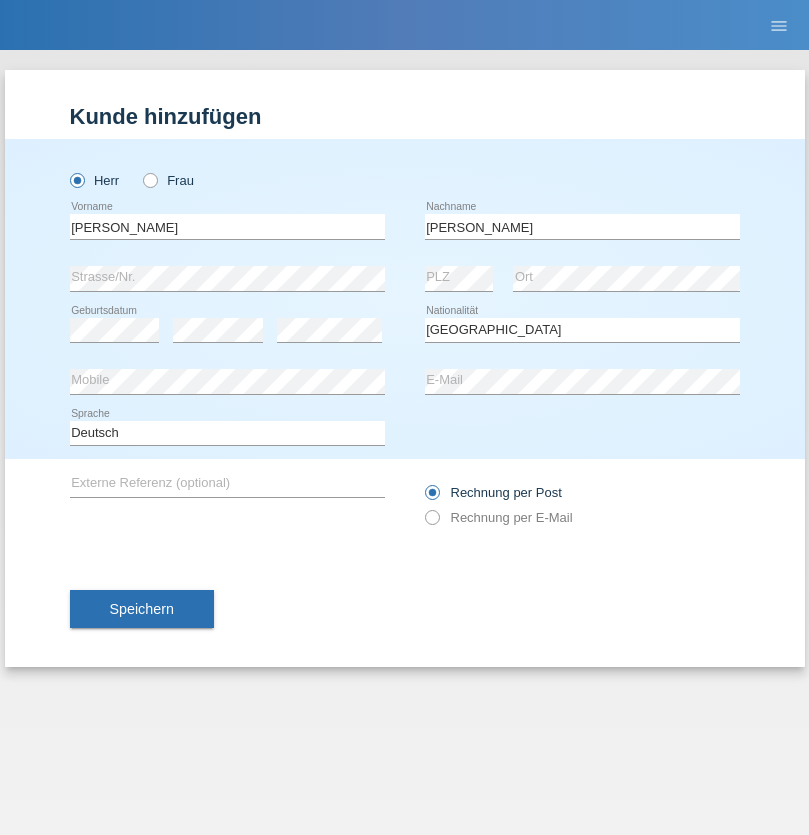 select on "C" 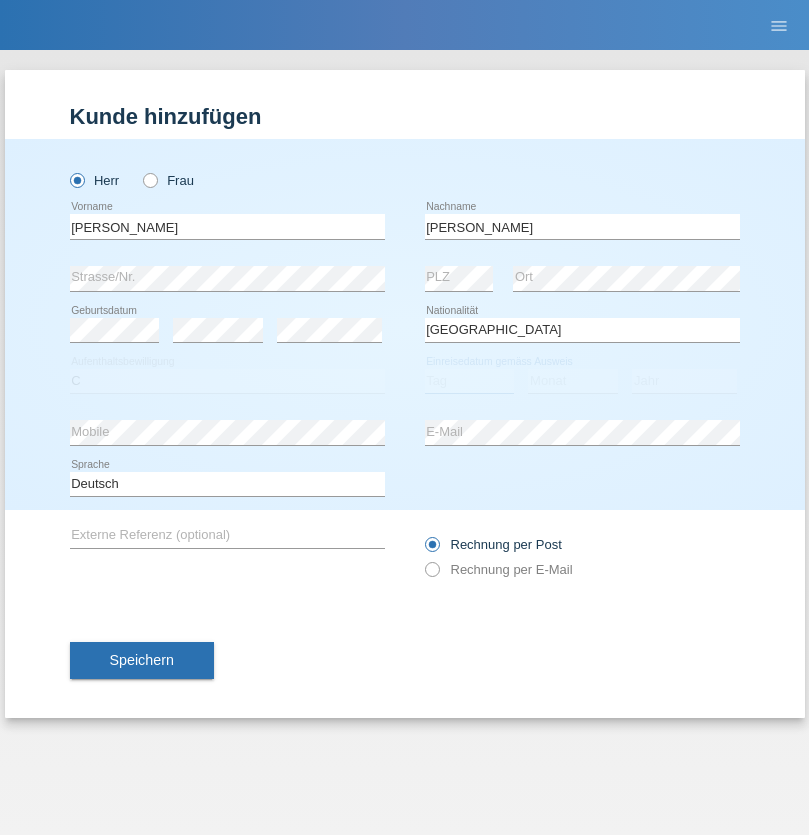 select on "12" 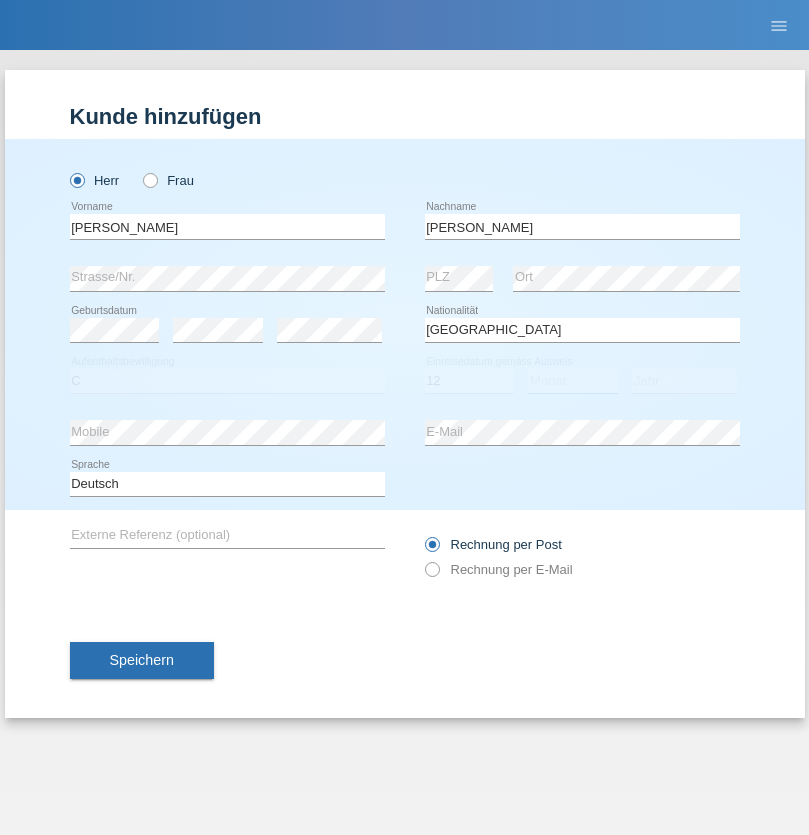 select on "11" 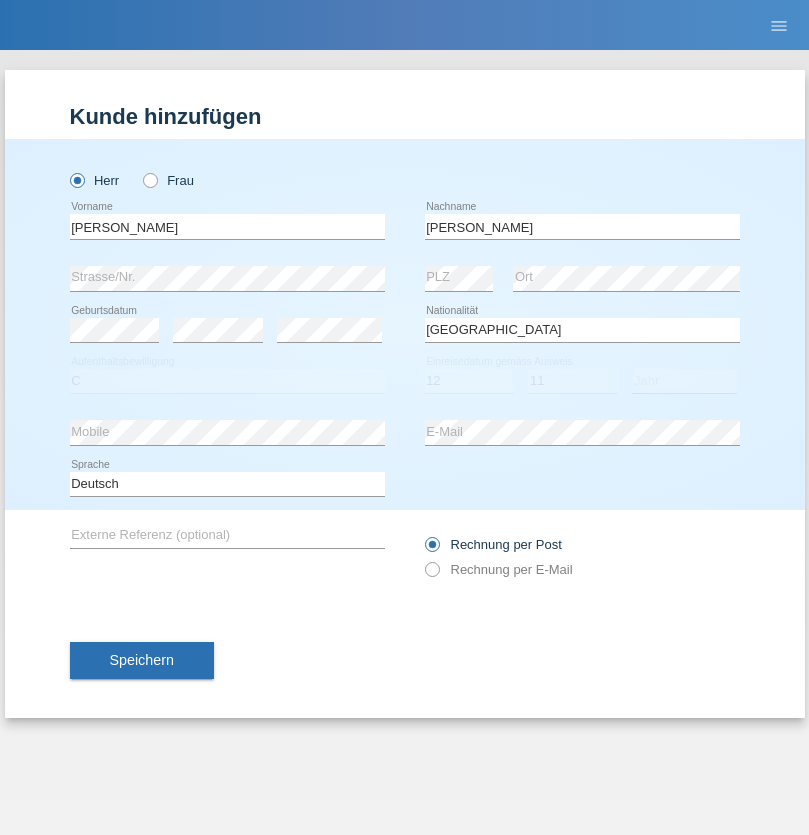 select on "2021" 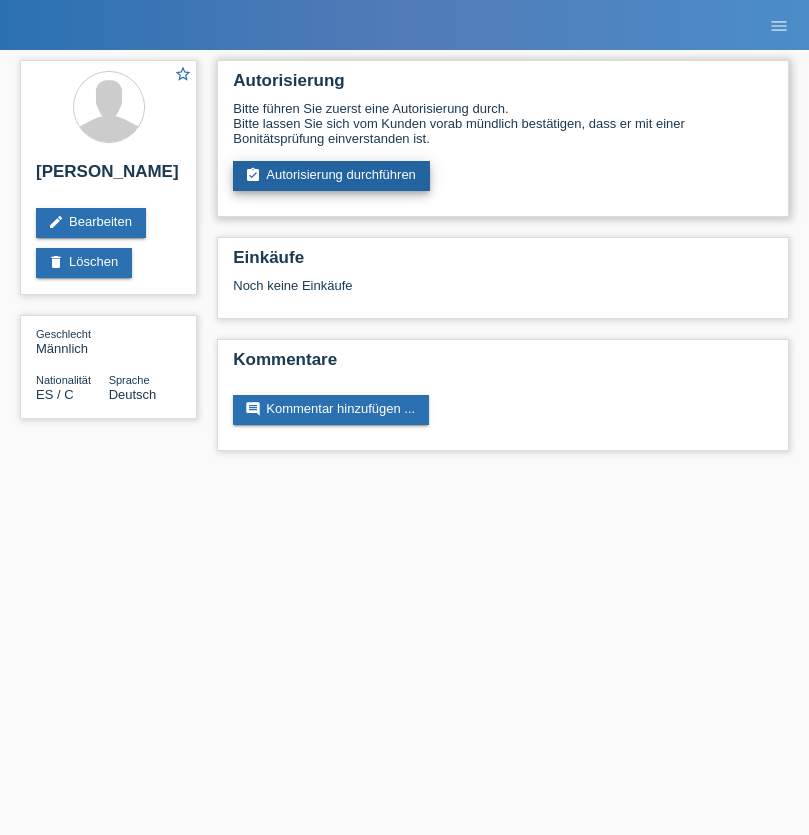 click on "assignment_turned_in  Autorisierung durchführen" at bounding box center [331, 176] 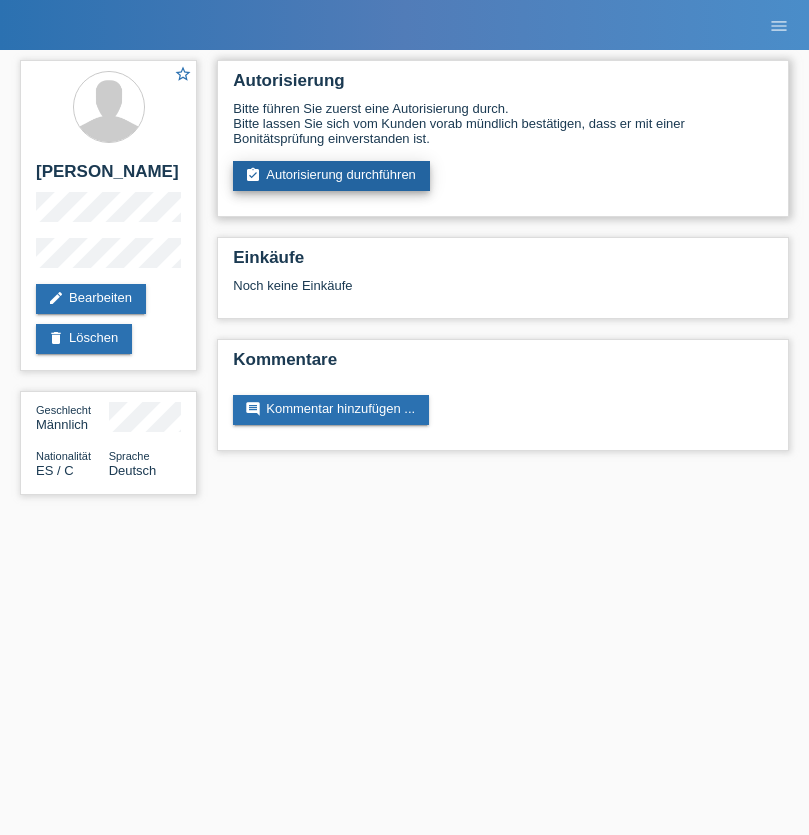 scroll, scrollTop: 0, scrollLeft: 0, axis: both 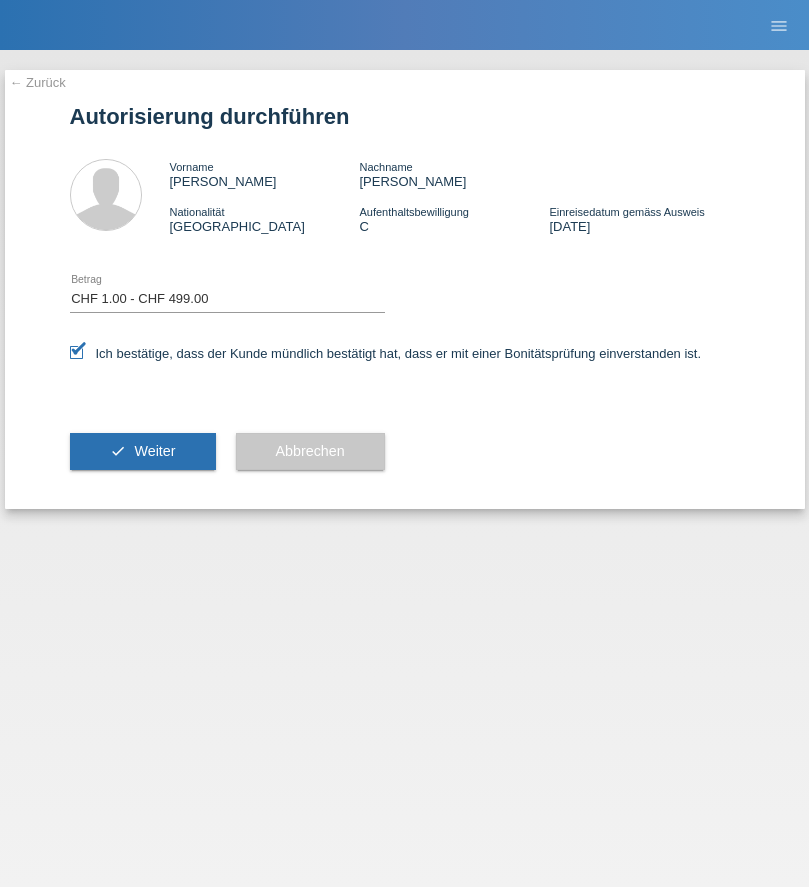 select on "1" 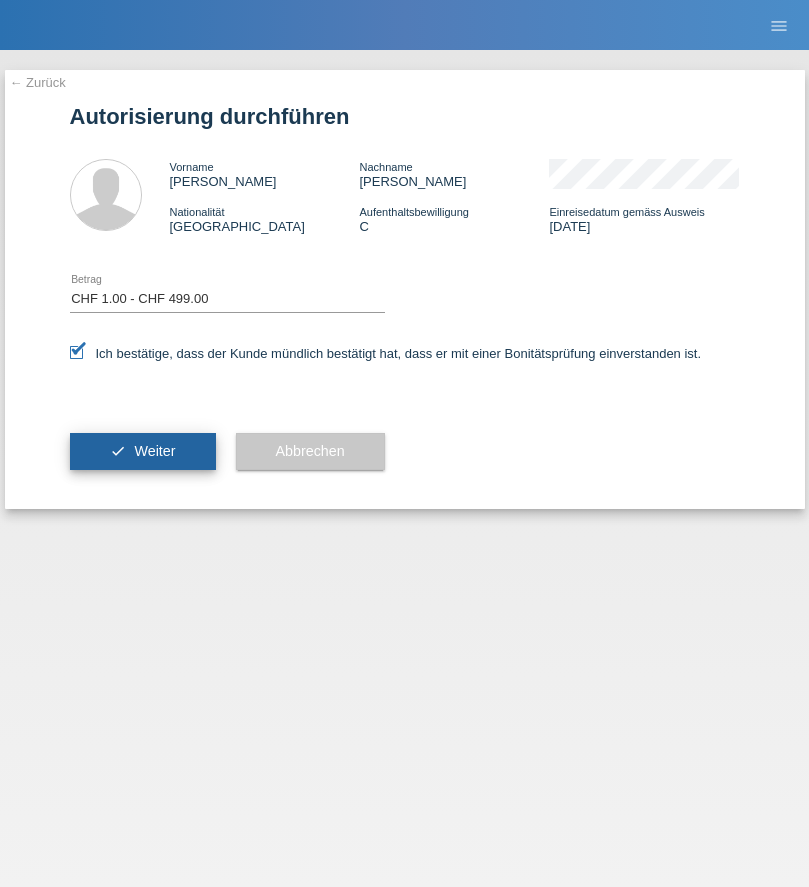 click on "Weiter" at bounding box center (154, 451) 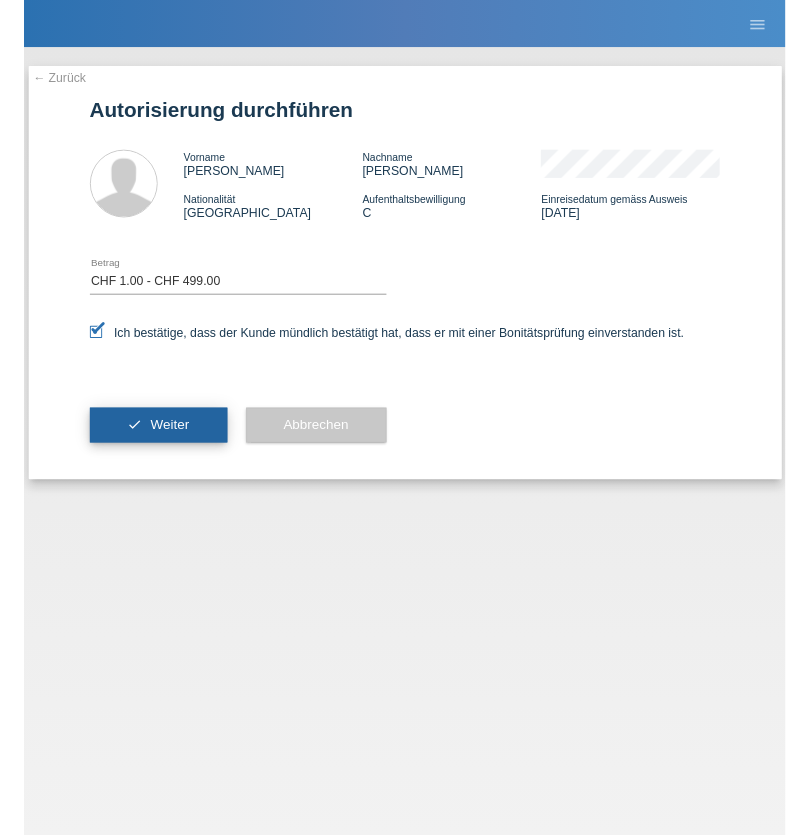 scroll, scrollTop: 0, scrollLeft: 0, axis: both 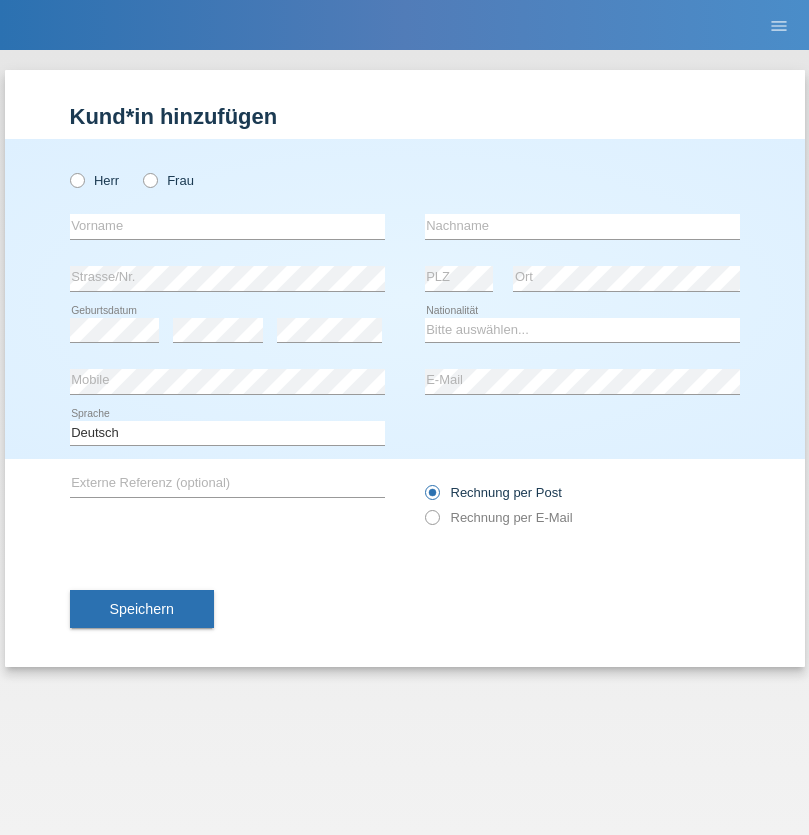 radio on "true" 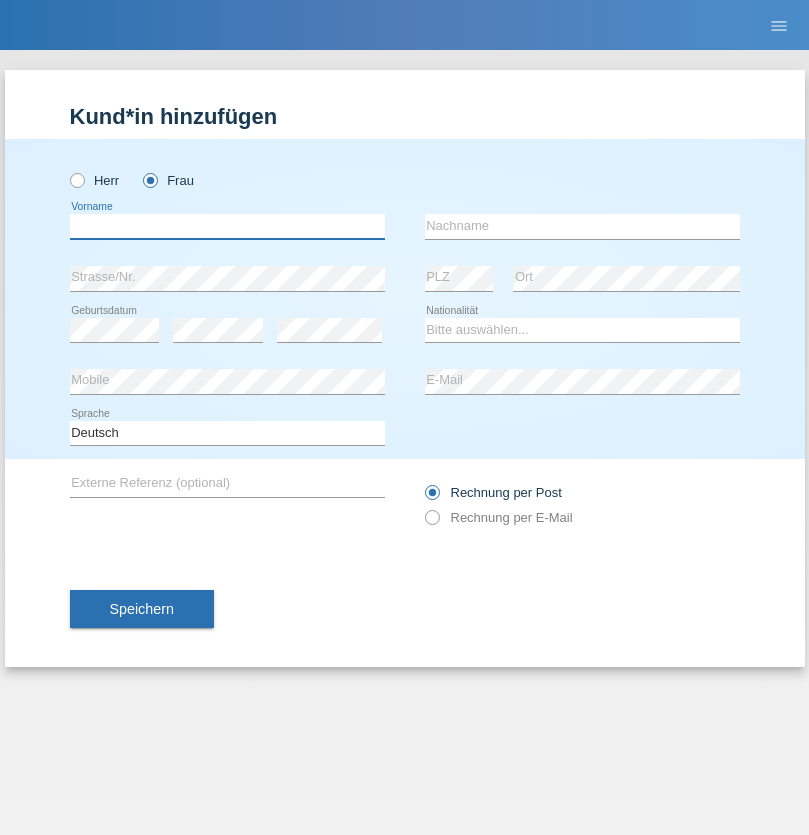 click at bounding box center (227, 226) 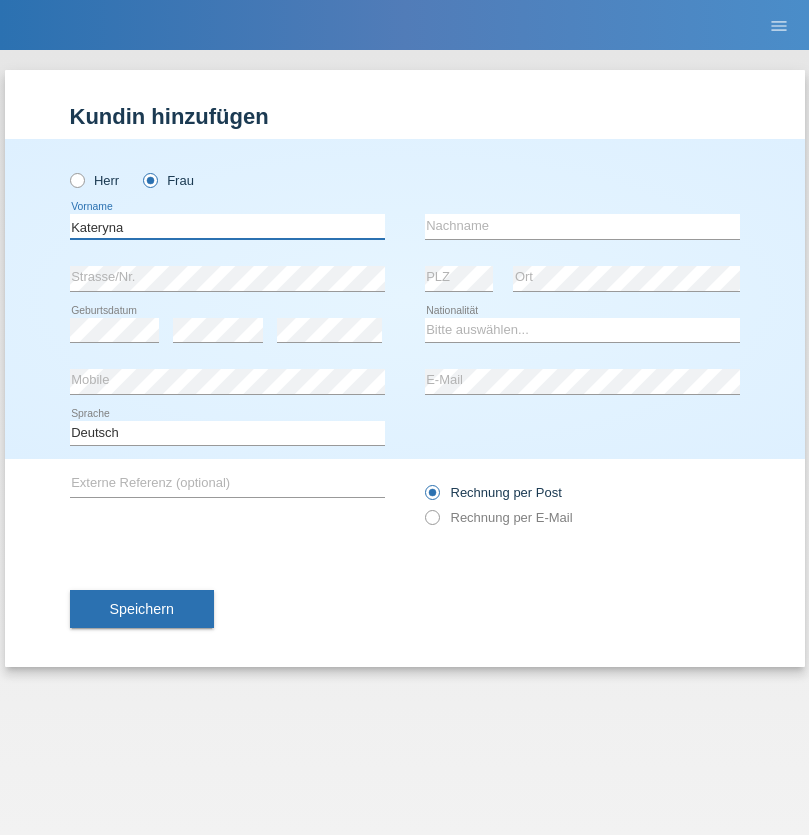 type on "Kateryna" 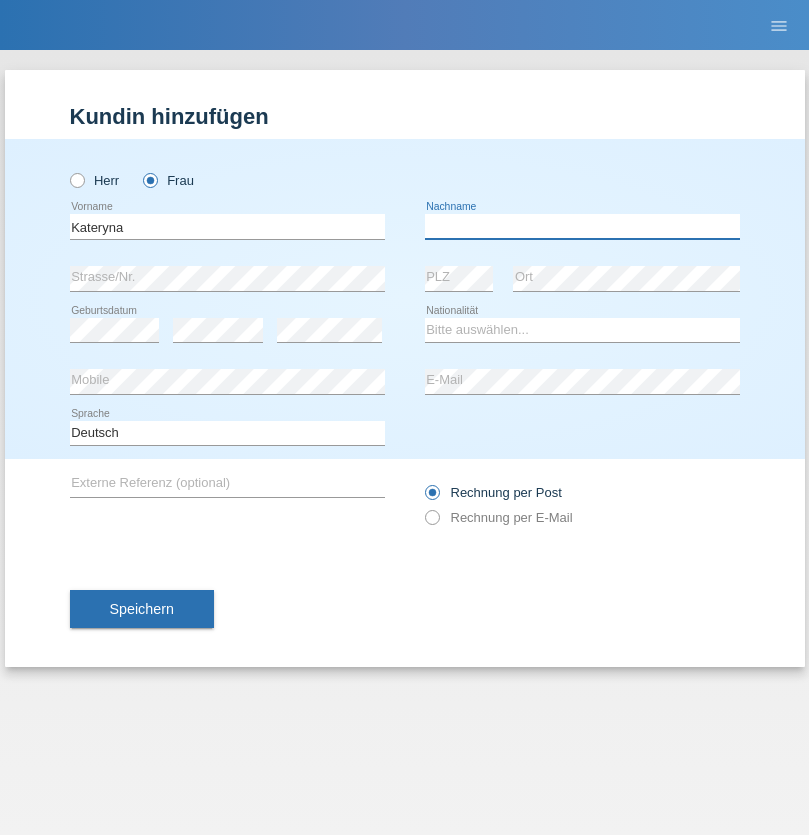 click at bounding box center [582, 226] 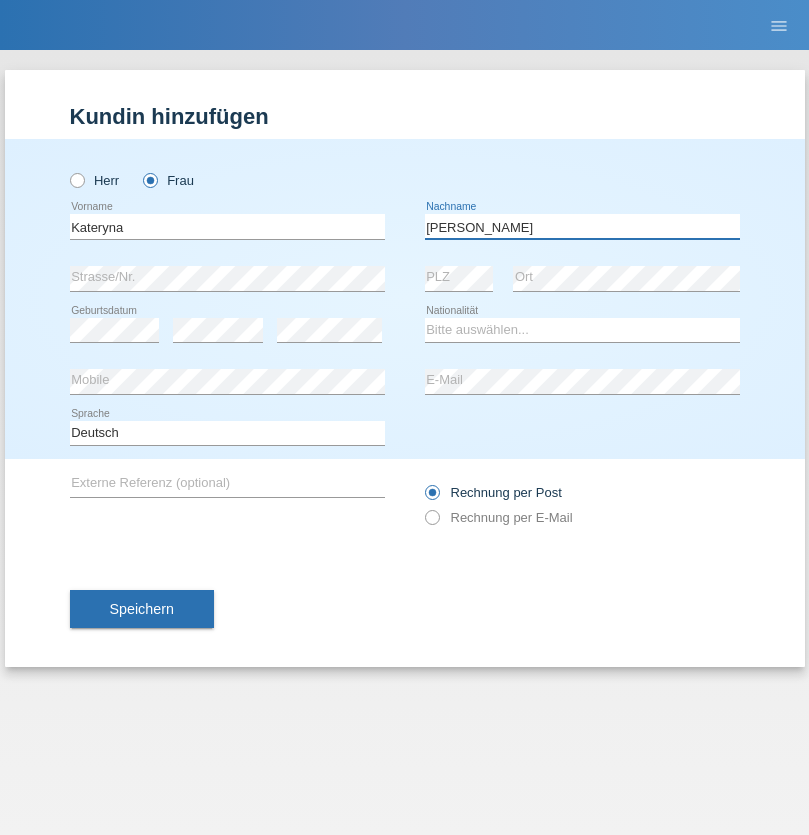 type on "Kravchenko" 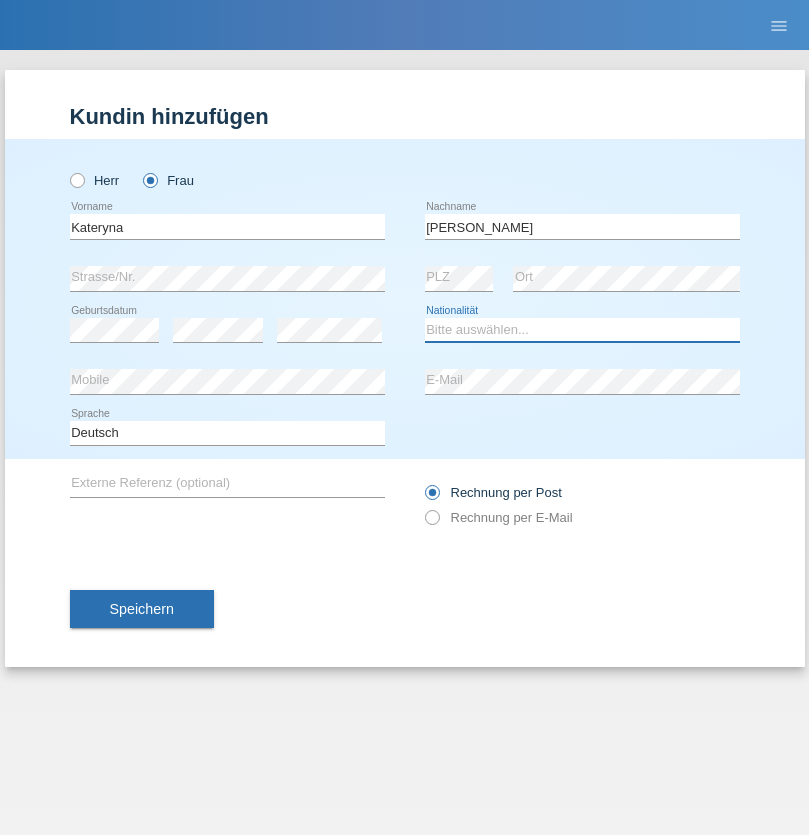 select on "UA" 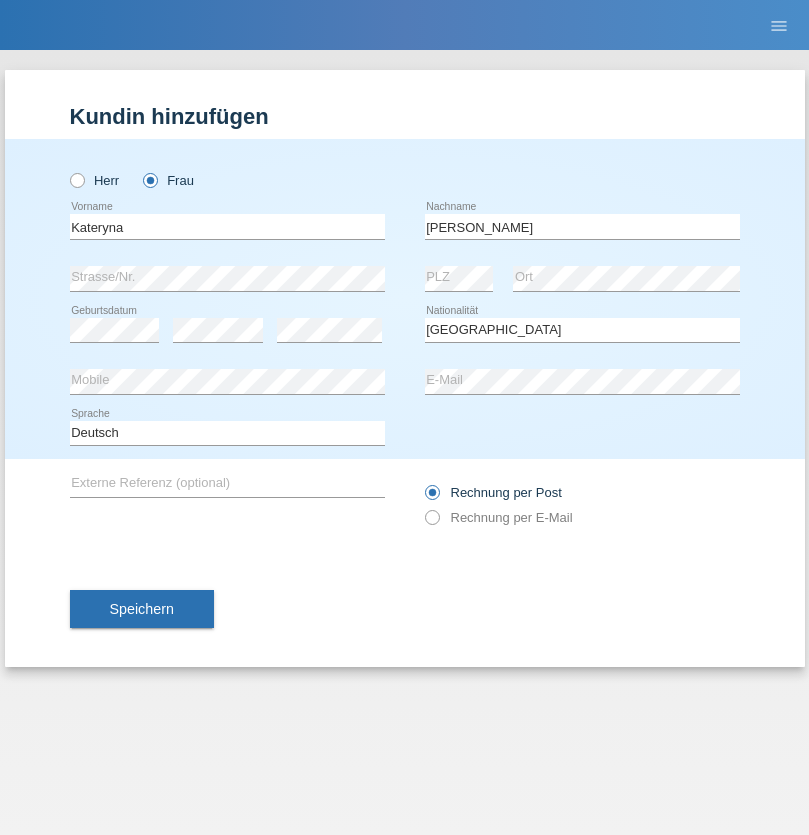 select on "C" 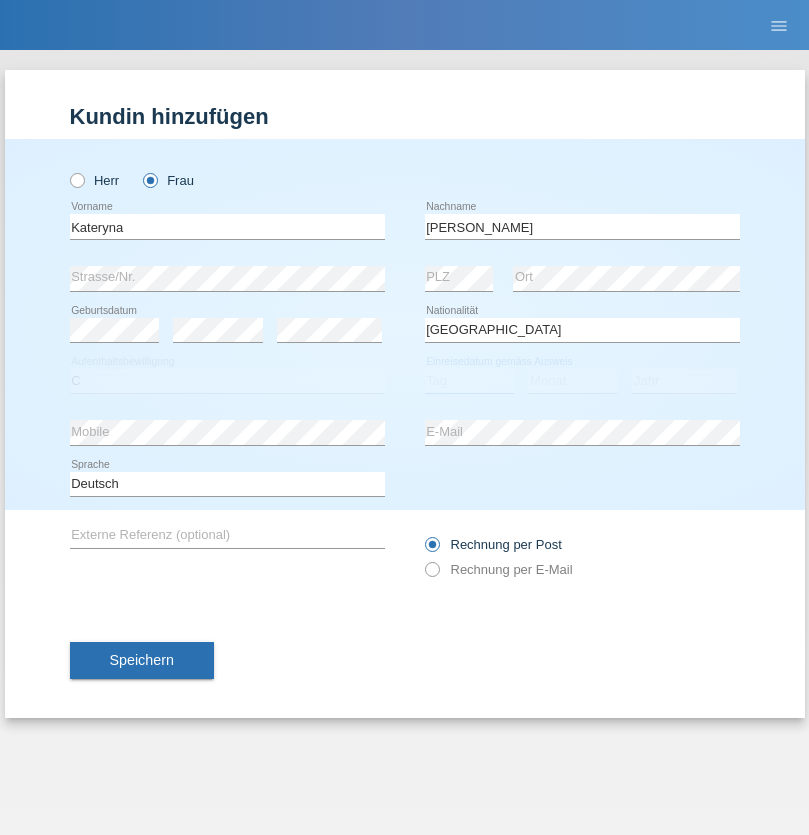 select on "19" 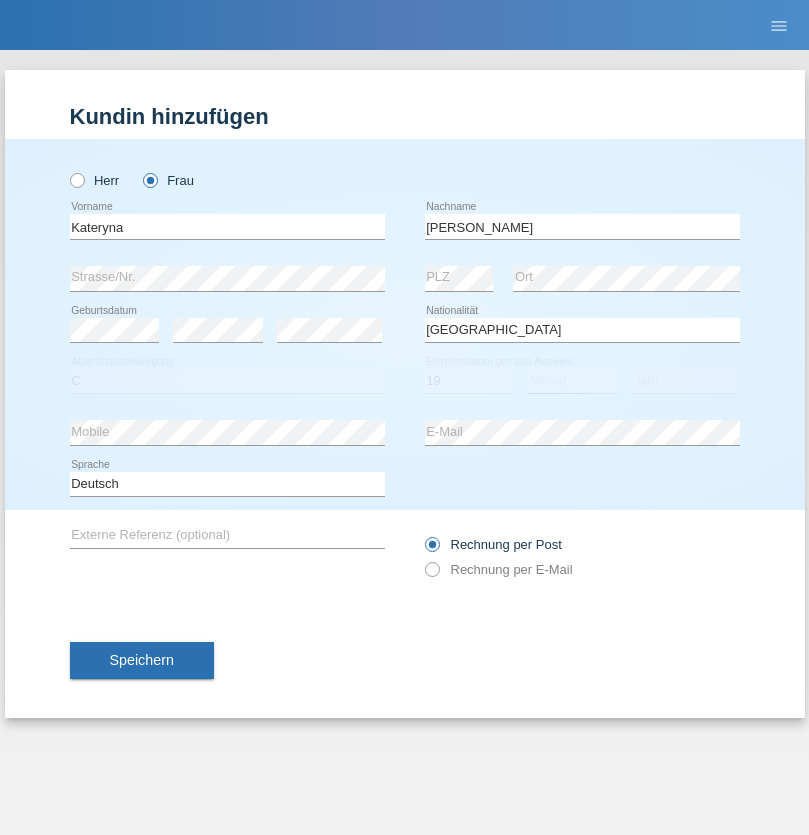 select on "03" 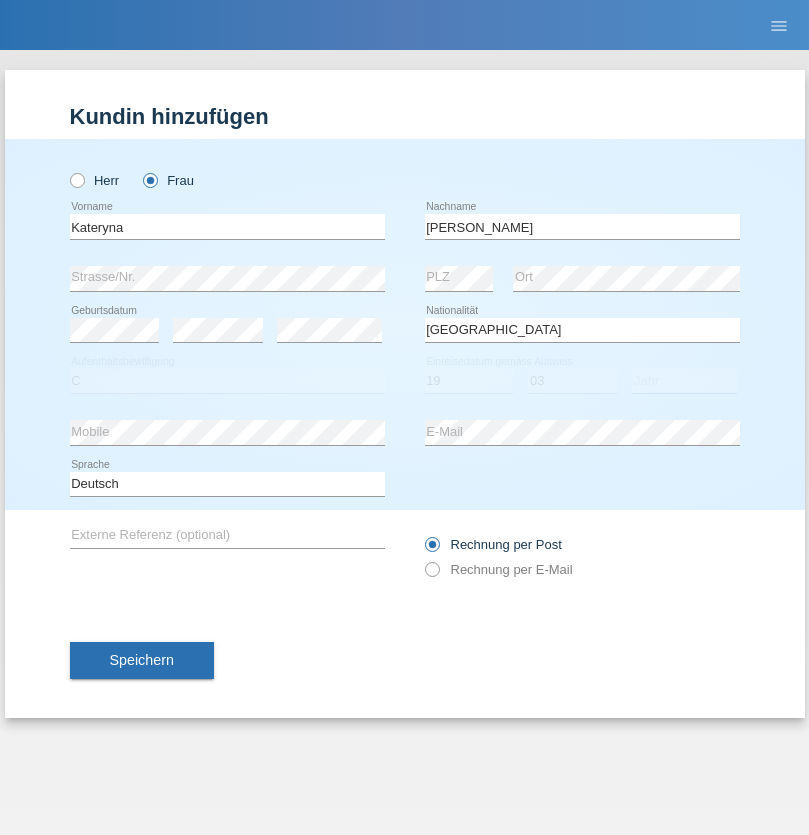 select on "2021" 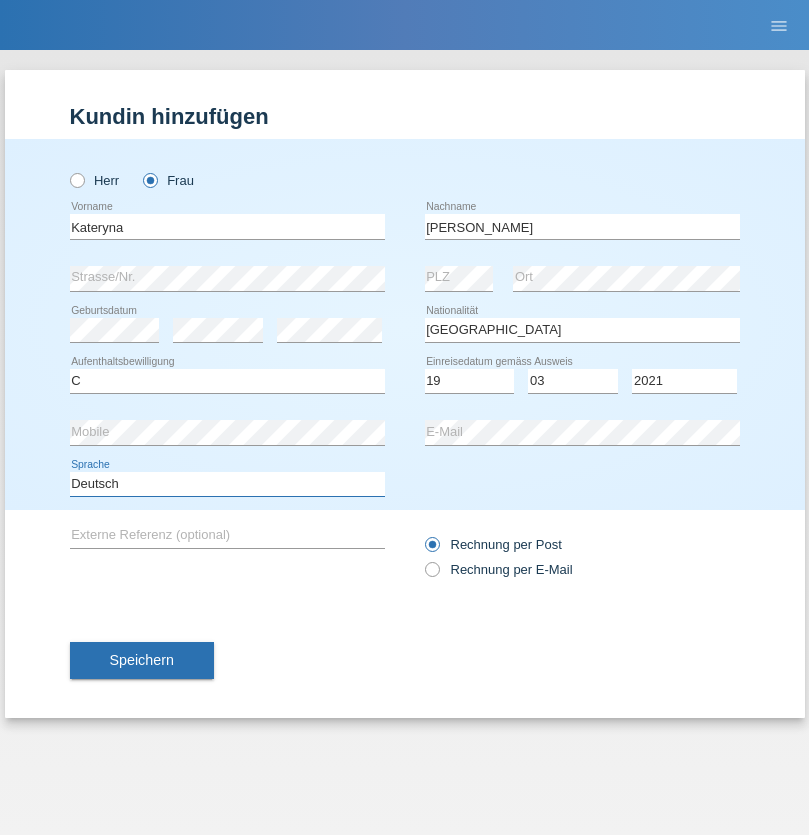 select on "en" 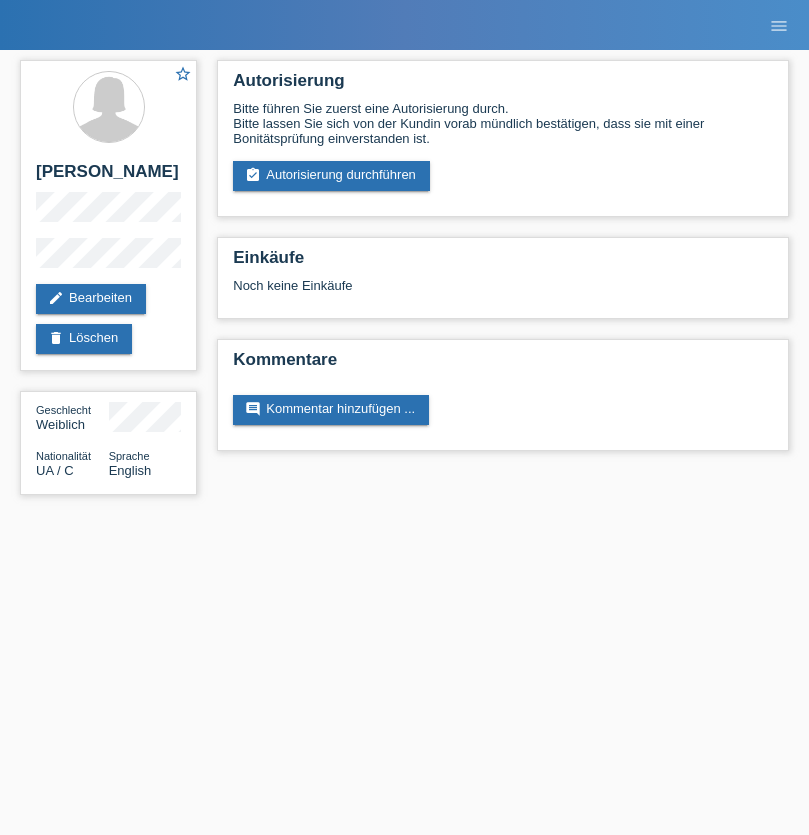 scroll, scrollTop: 0, scrollLeft: 0, axis: both 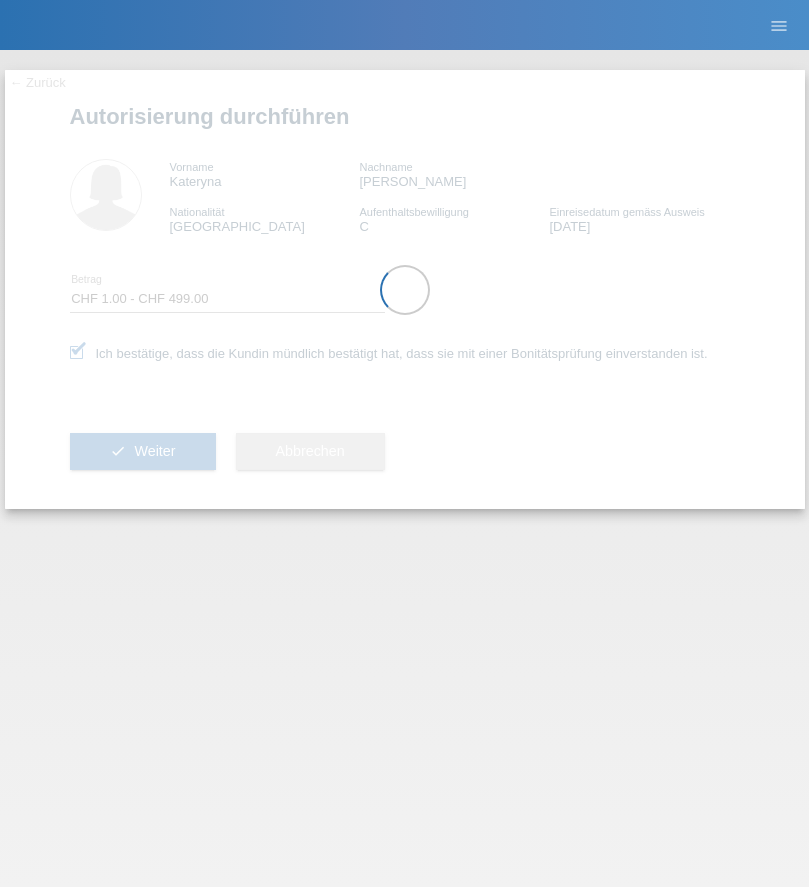 select on "1" 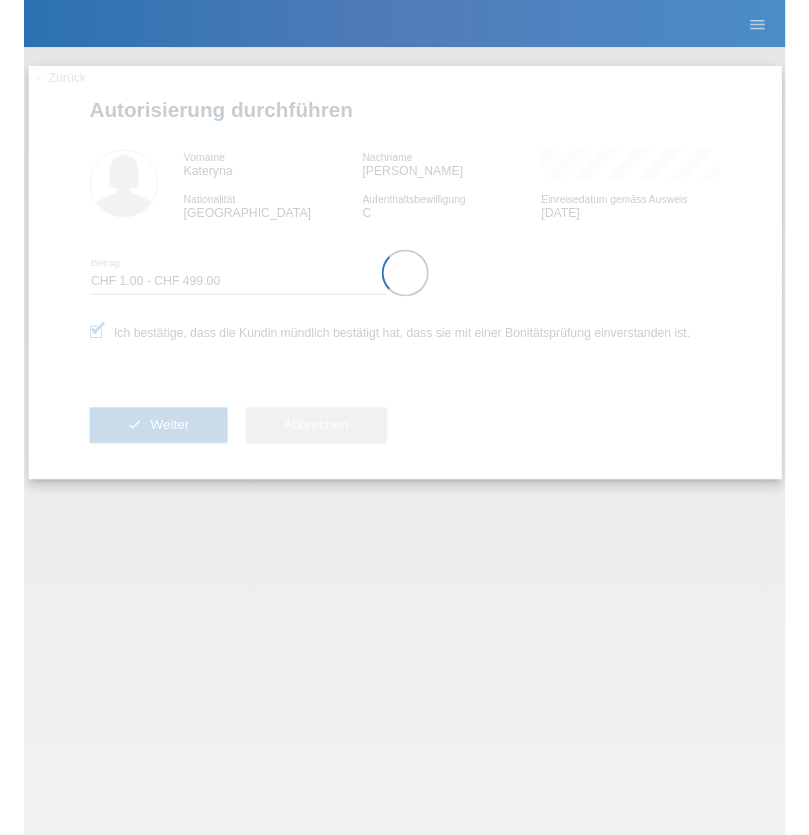 scroll, scrollTop: 0, scrollLeft: 0, axis: both 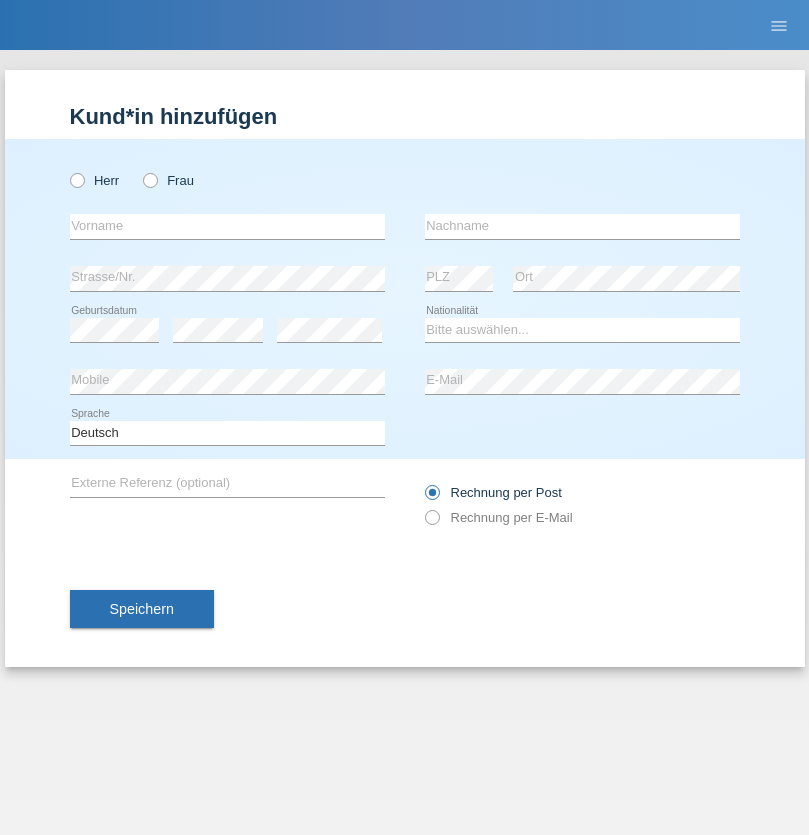 radio on "true" 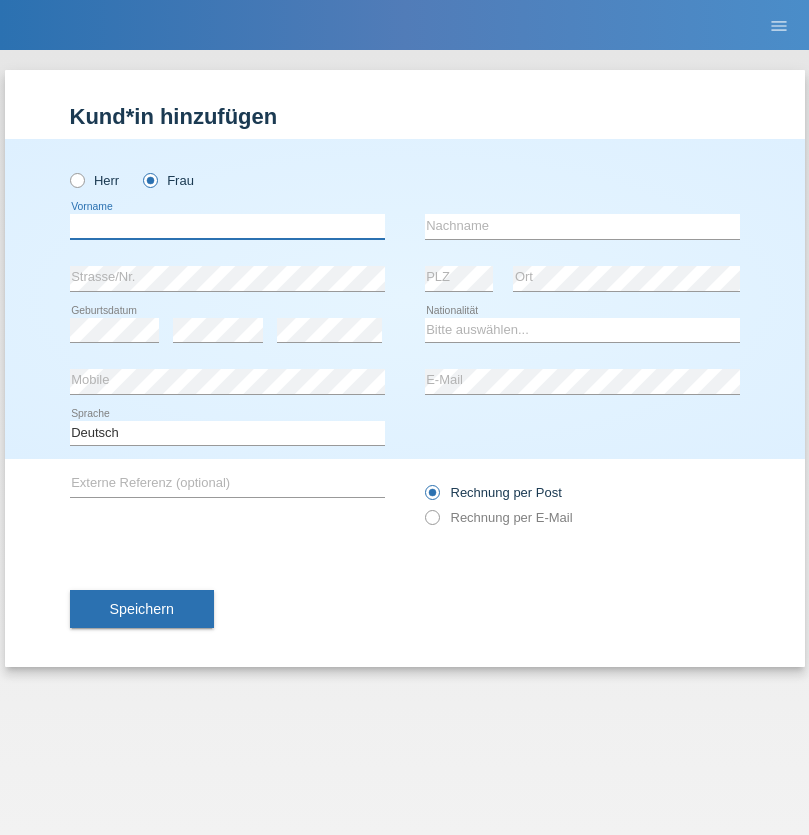 click at bounding box center [227, 226] 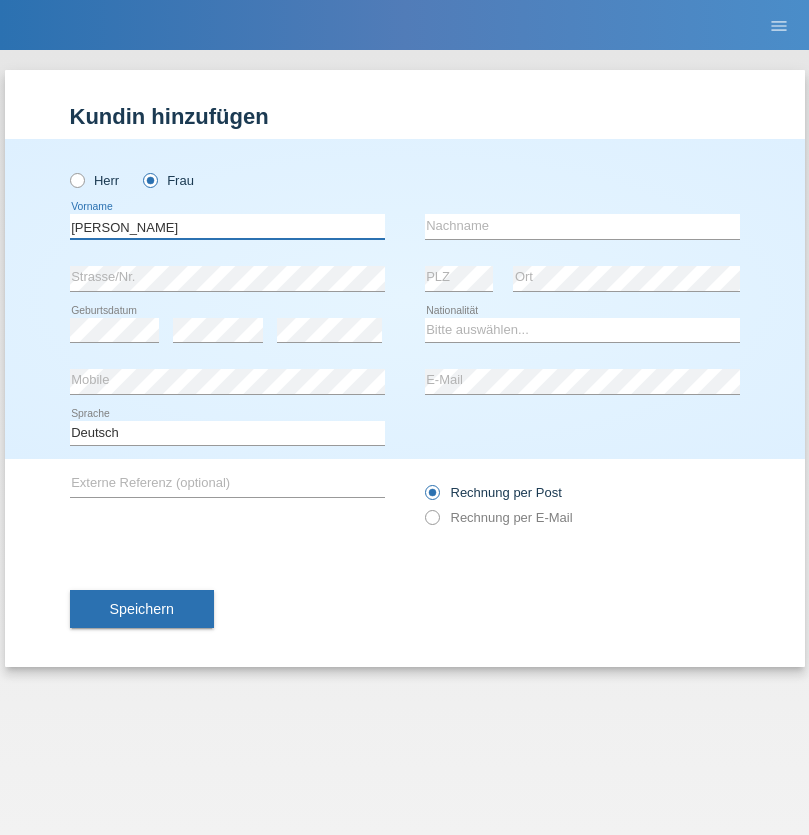 type on "Alberto" 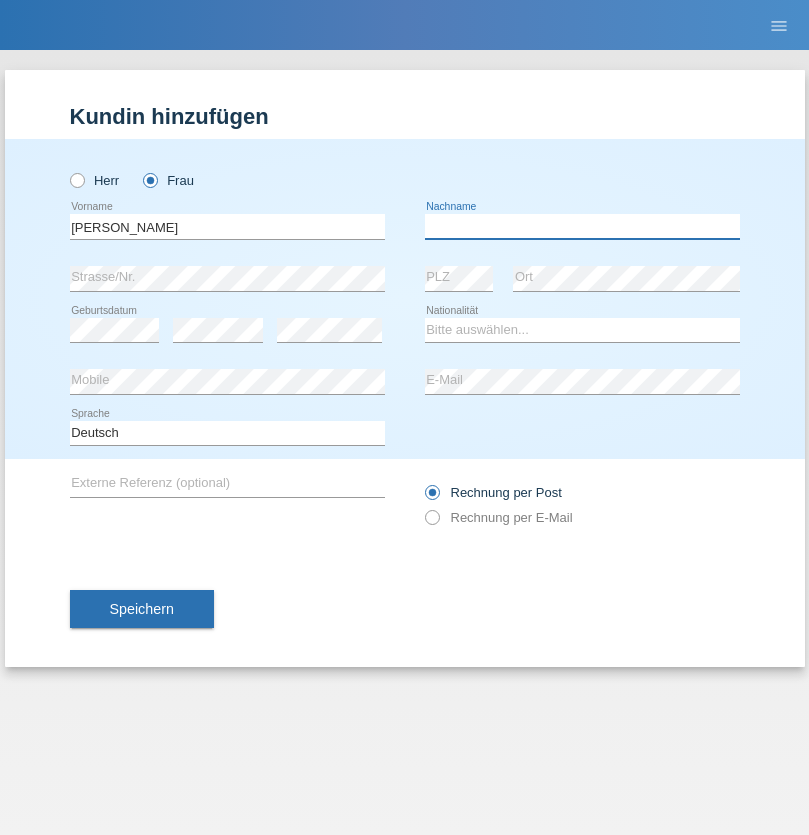 click at bounding box center [582, 226] 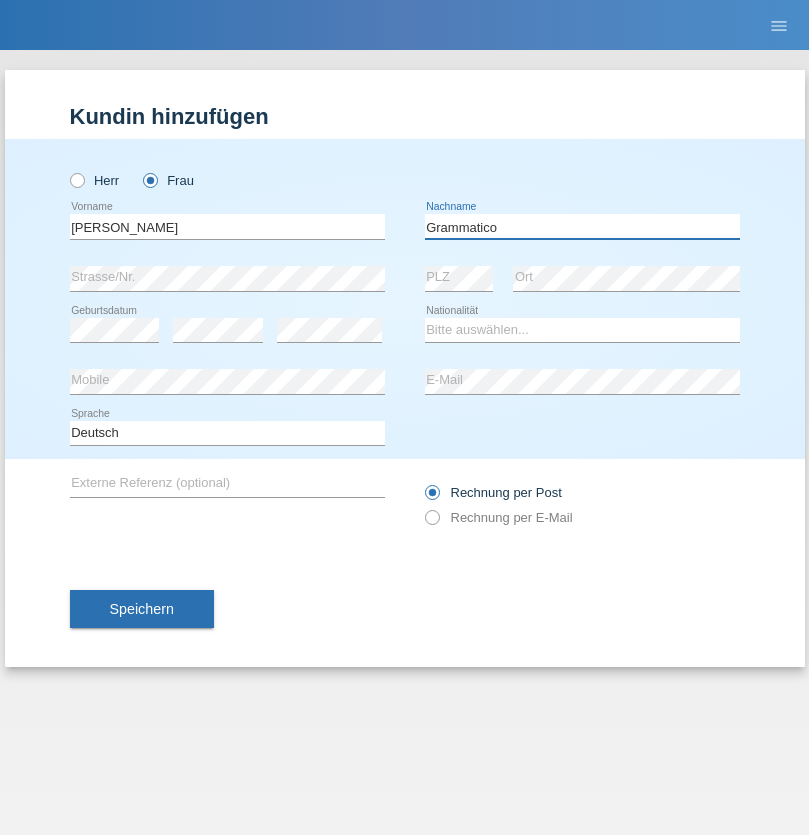 type on "Grammatico" 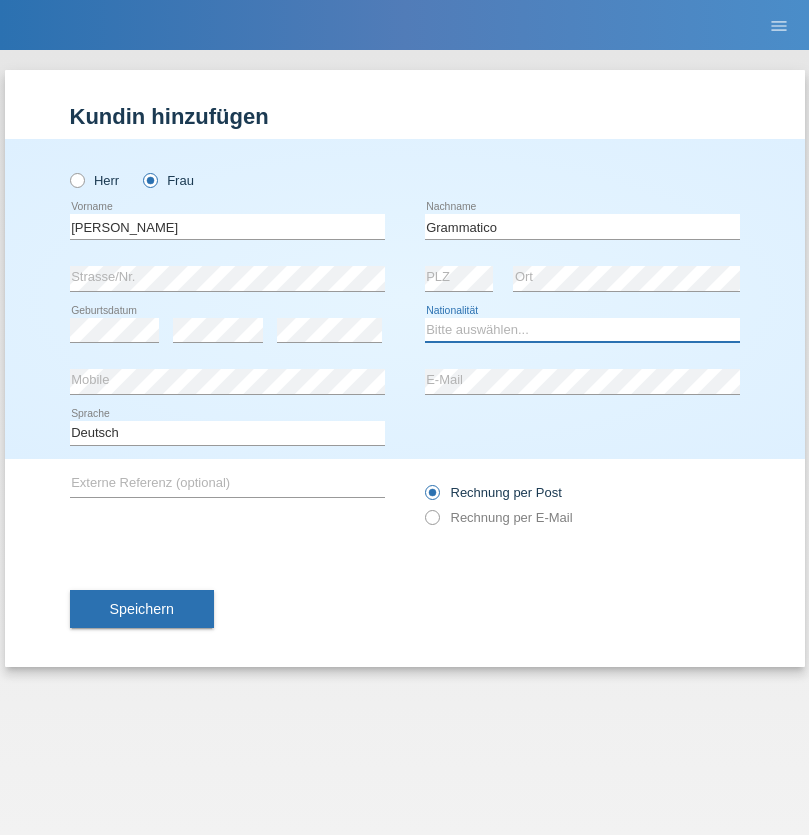 select on "CH" 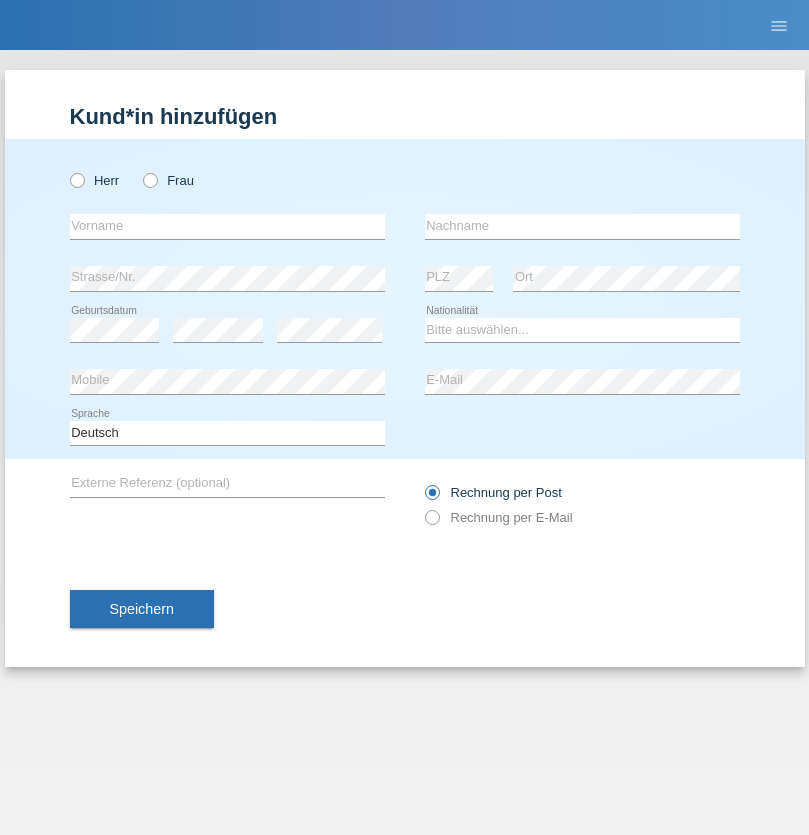 scroll, scrollTop: 0, scrollLeft: 0, axis: both 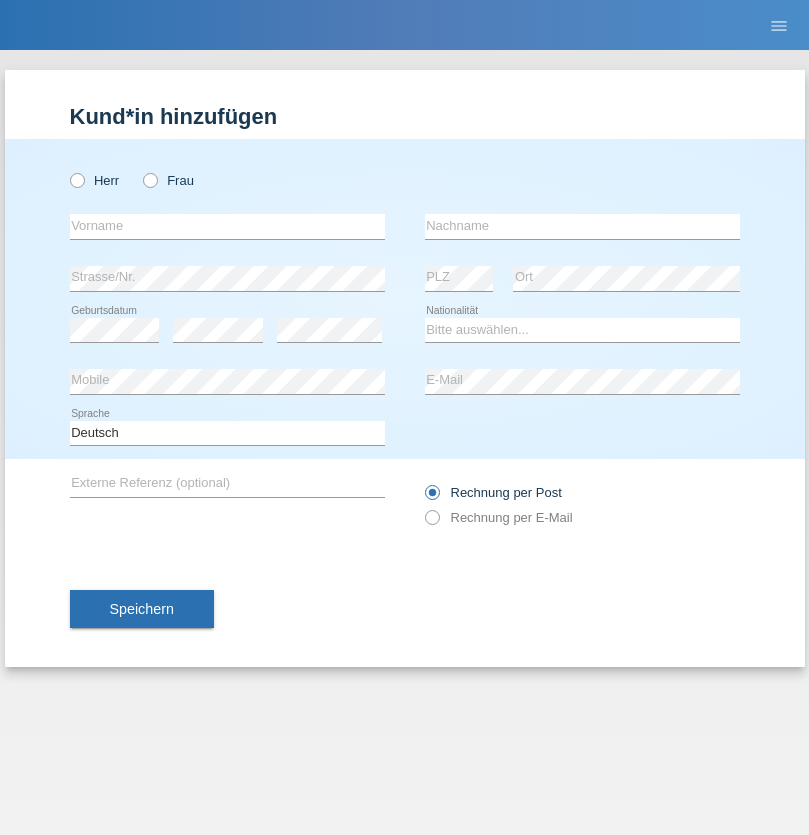 radio on "true" 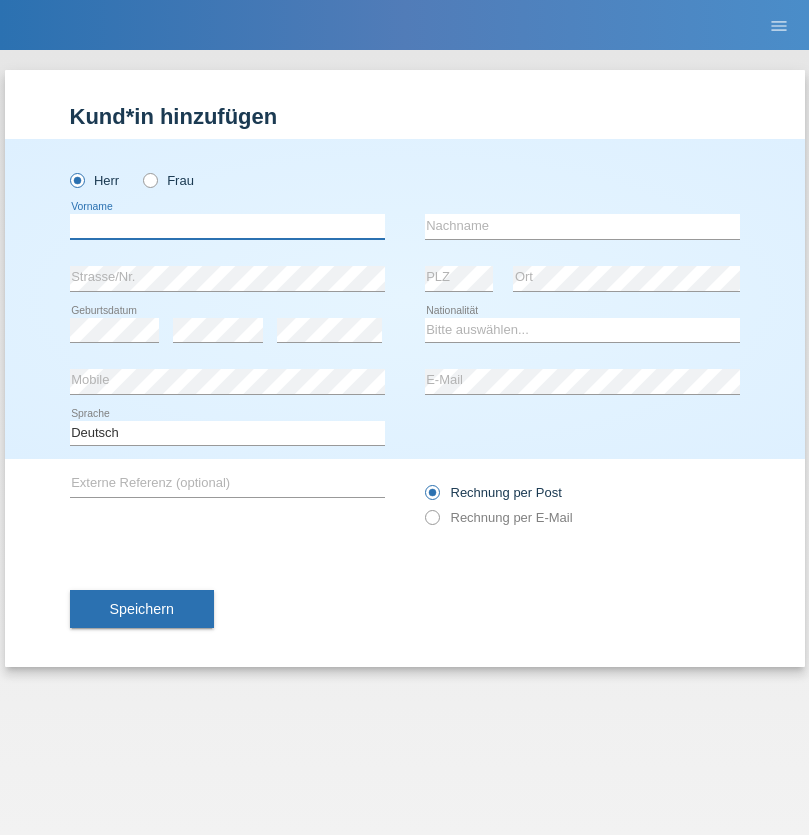 click at bounding box center (227, 226) 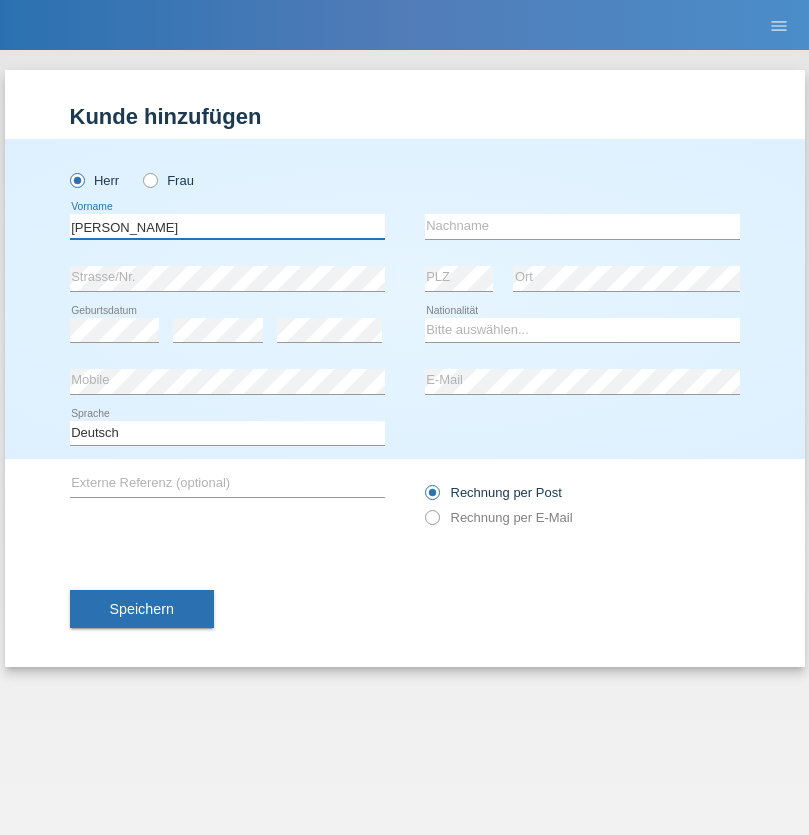 type on "Ivo" 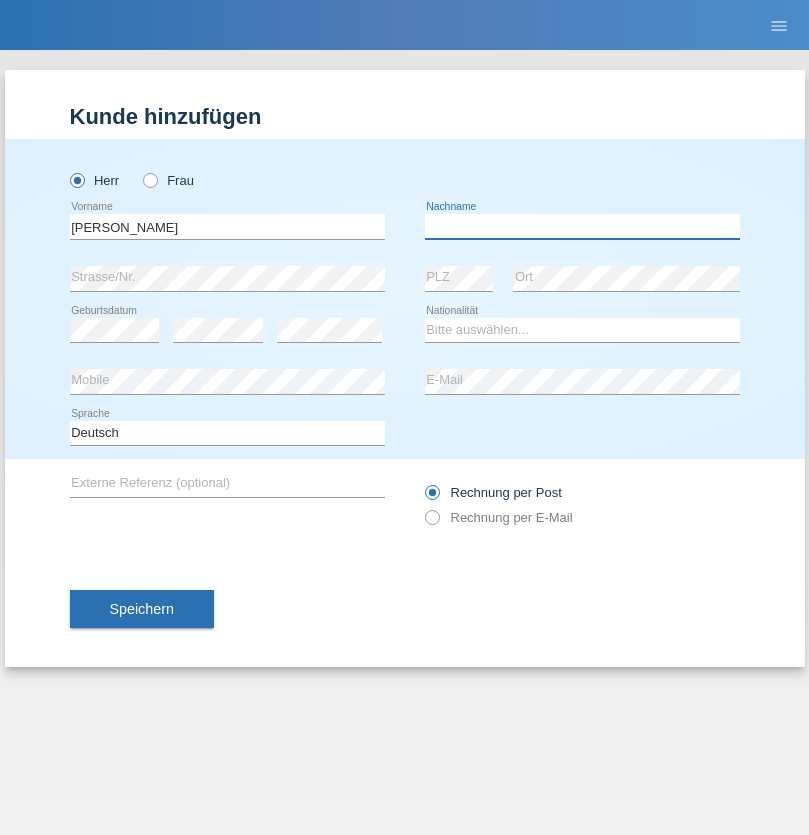 click at bounding box center [582, 226] 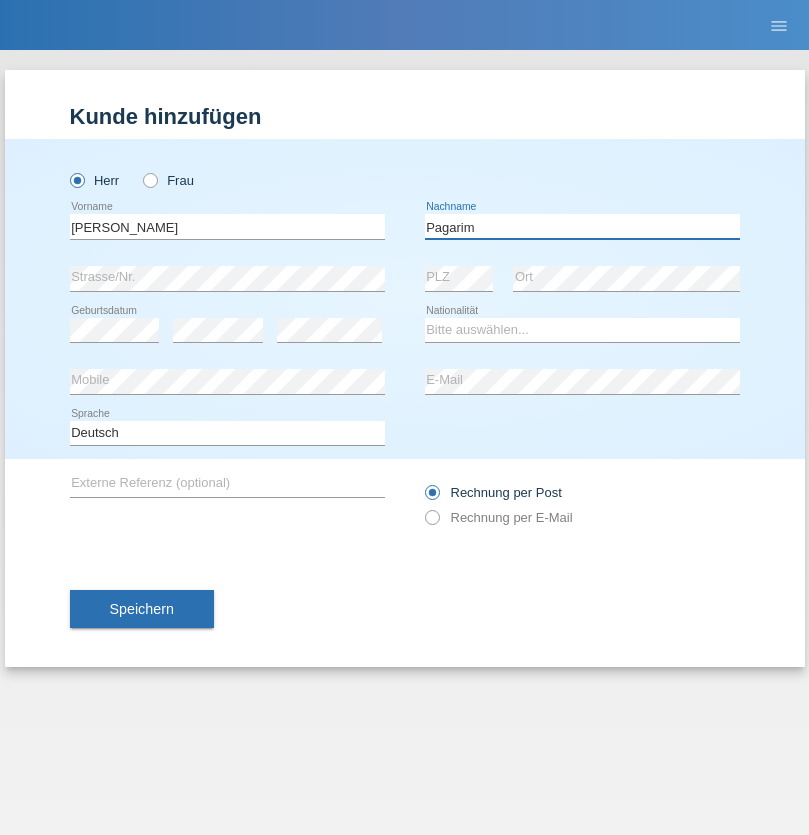 type on "Pagarim" 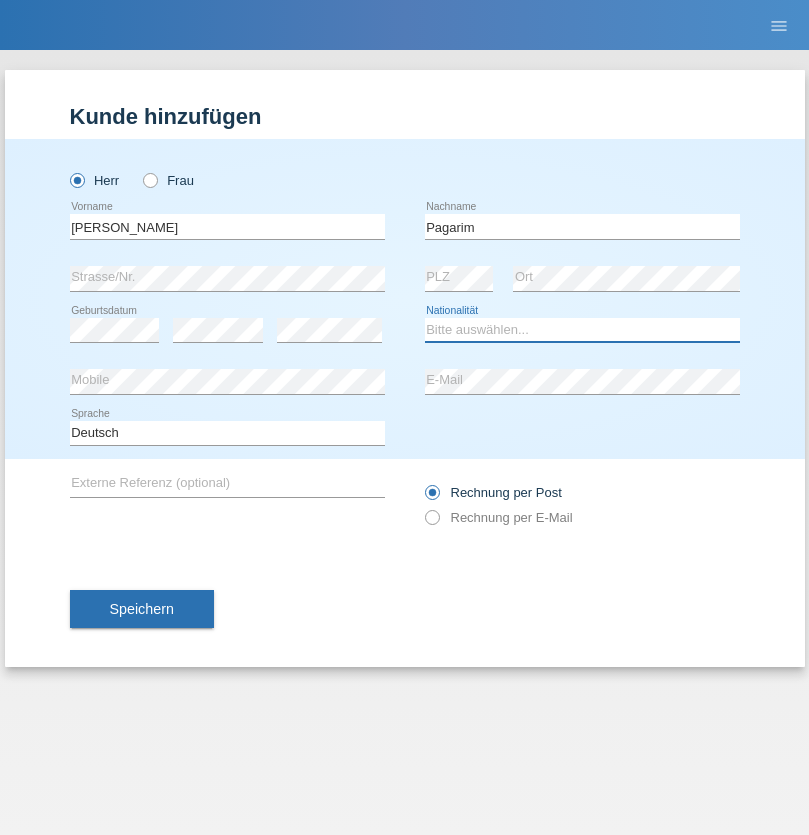 select on "CH" 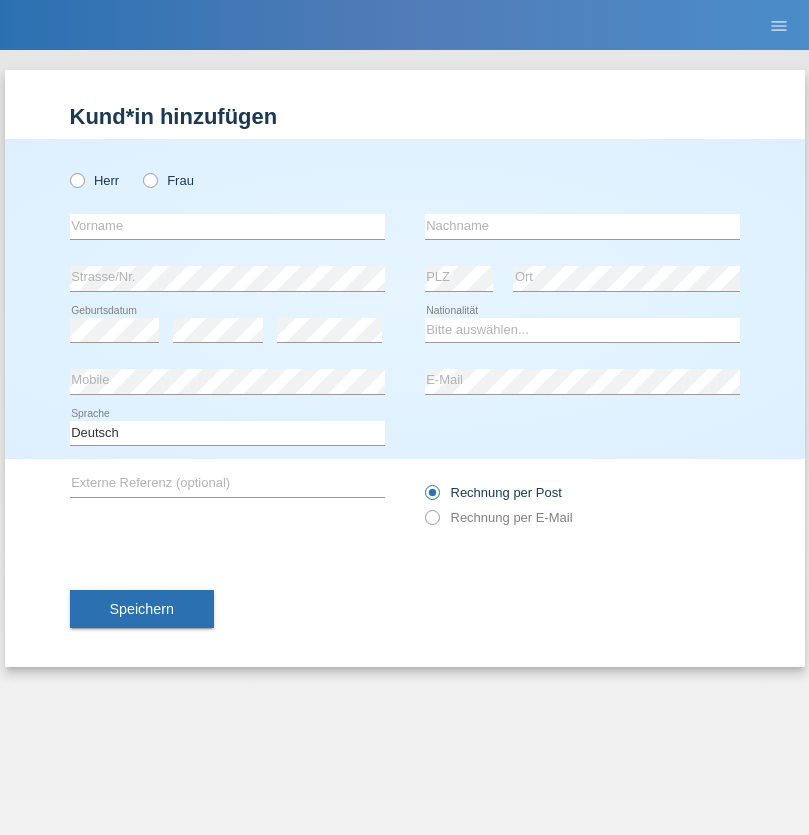 scroll, scrollTop: 0, scrollLeft: 0, axis: both 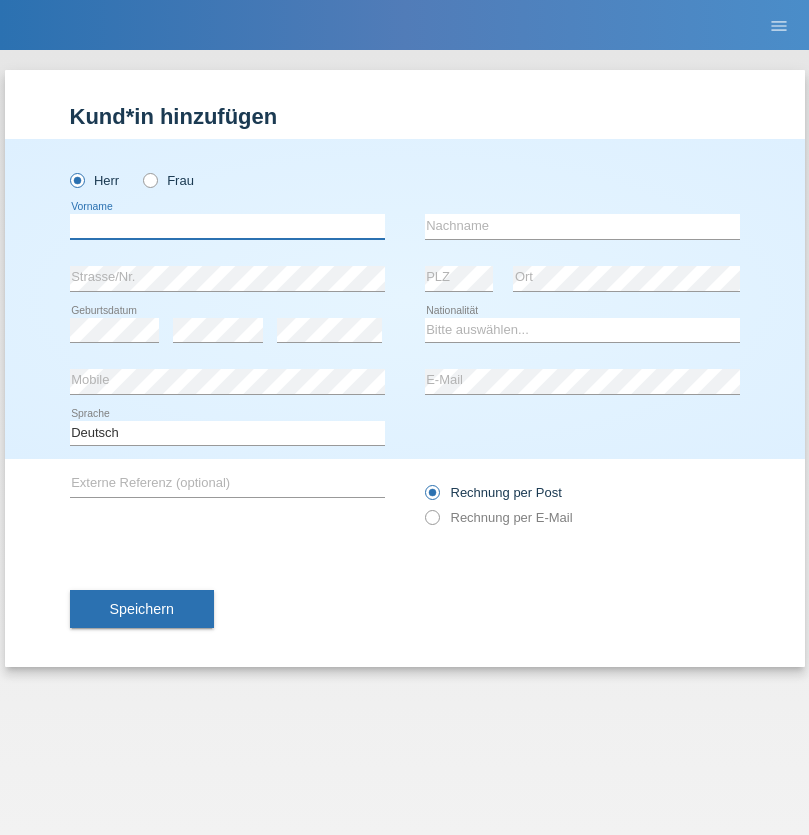 click at bounding box center [227, 226] 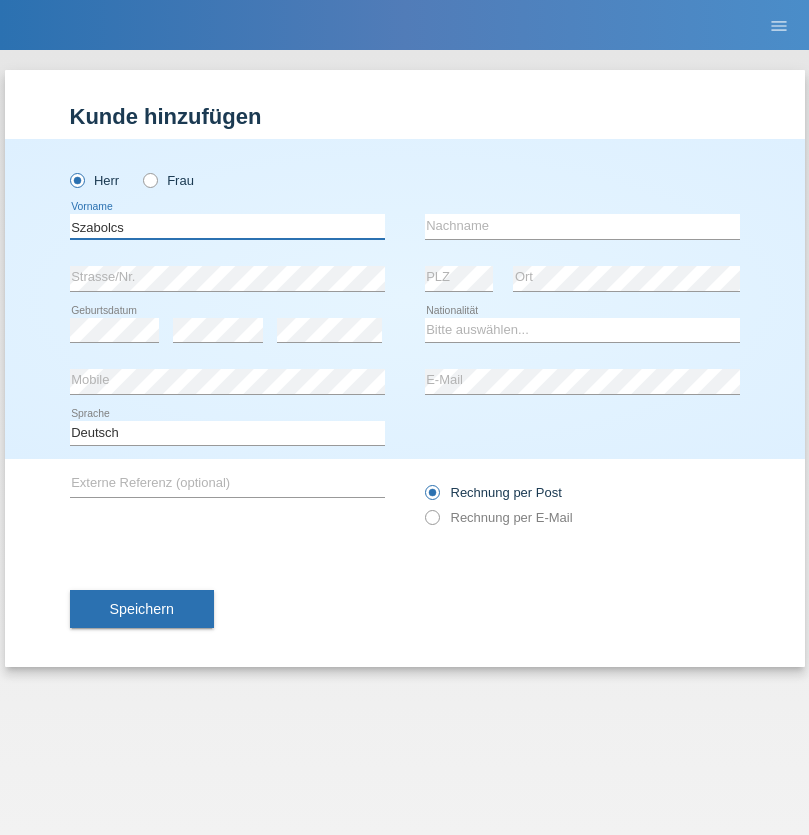 type on "Szabolcs" 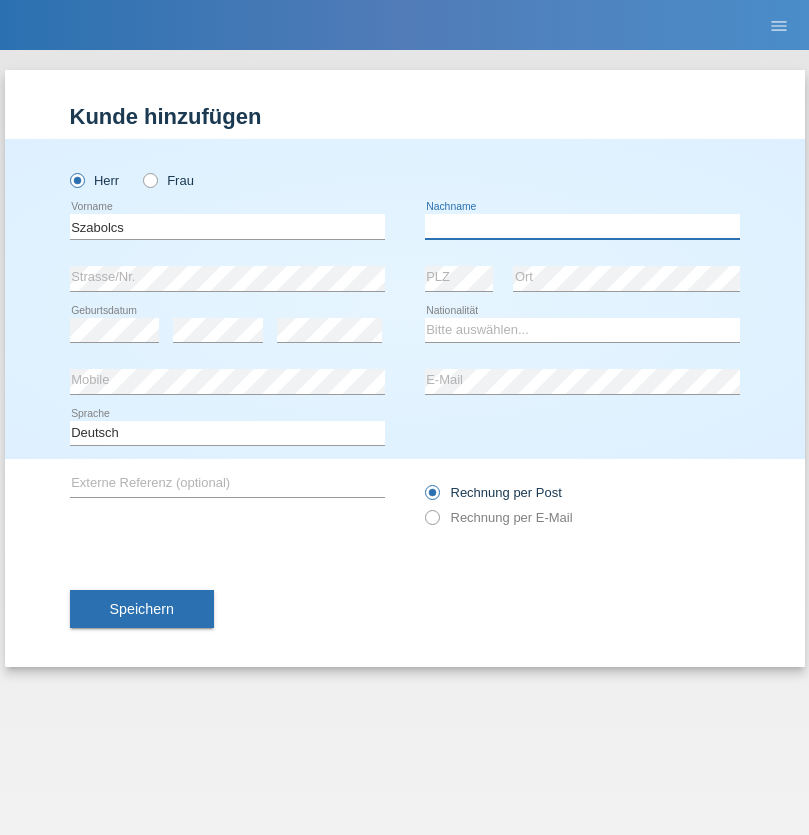 click at bounding box center [582, 226] 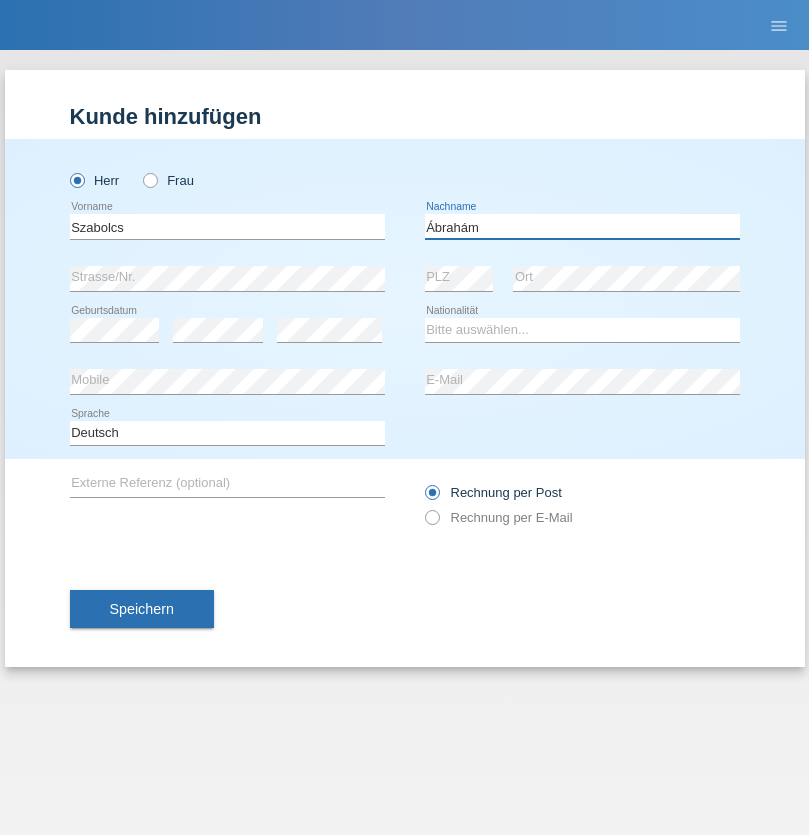 type on "Ábrahám" 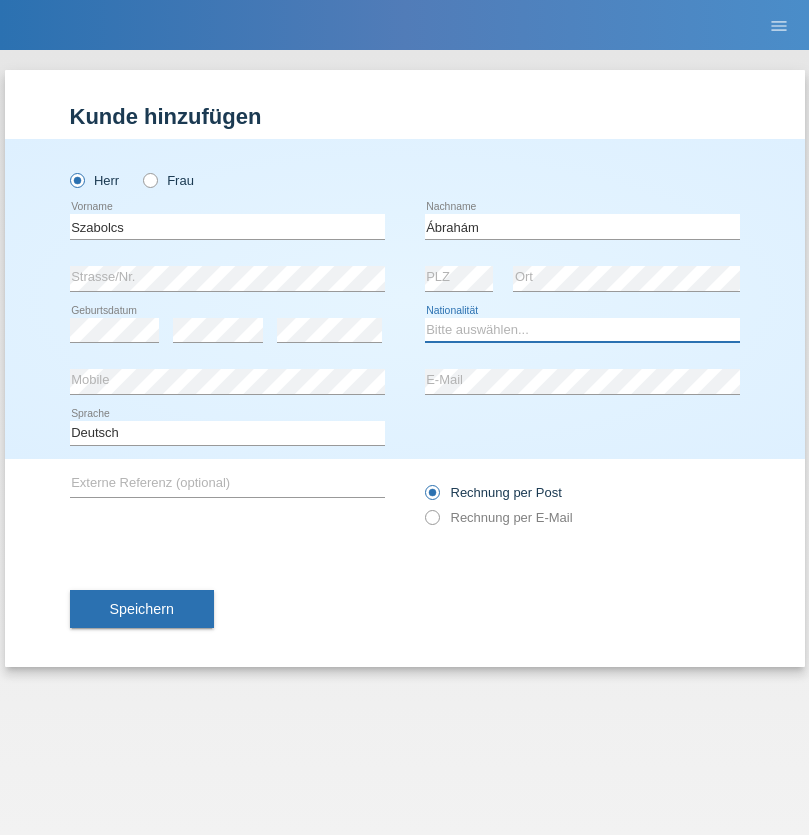 select on "HU" 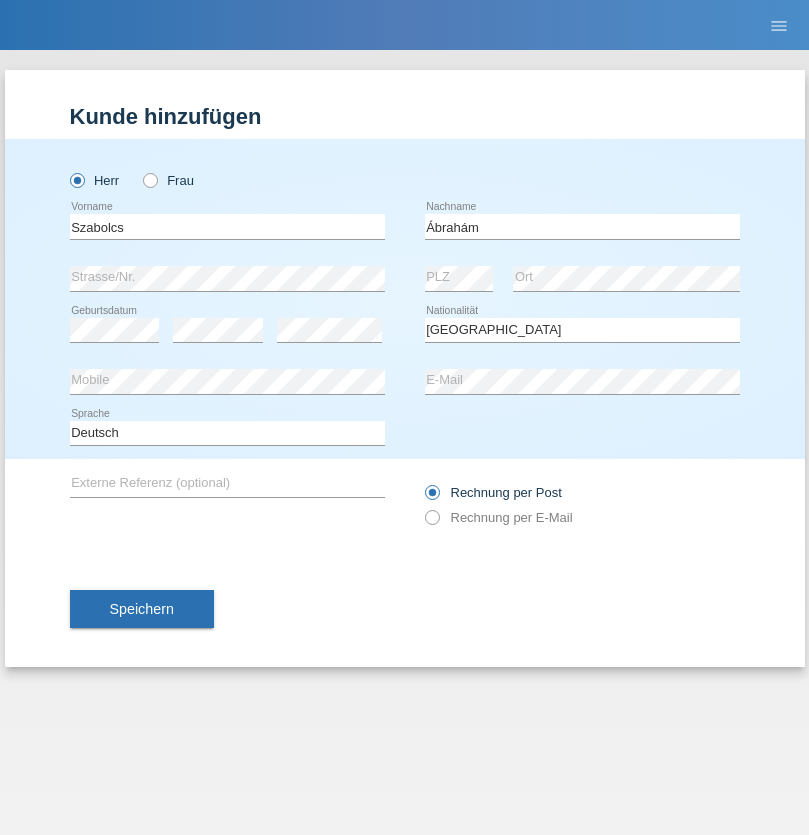 select on "C" 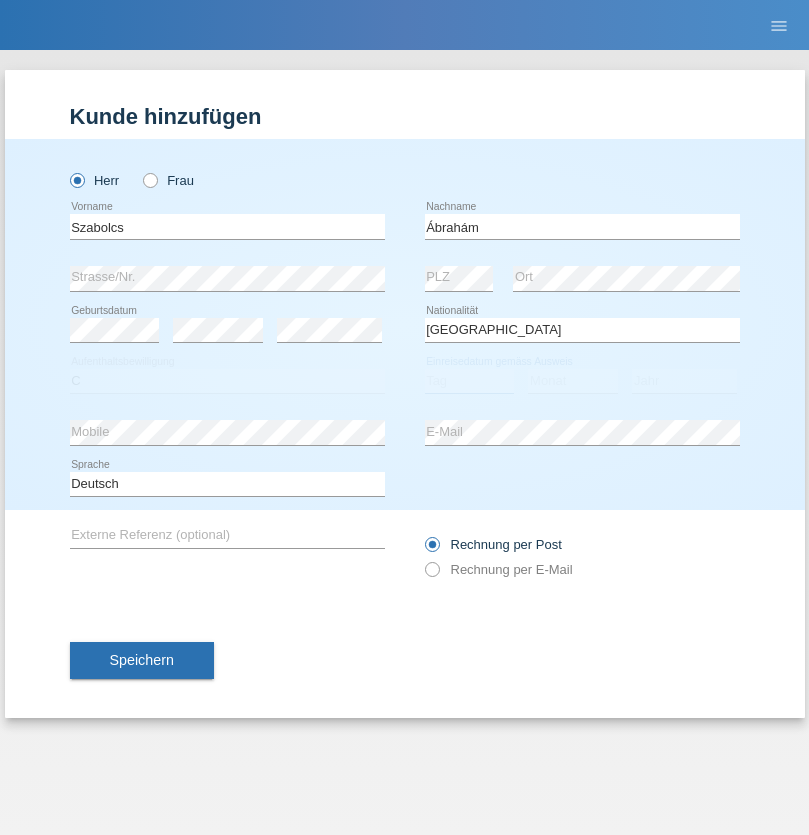 select on "09" 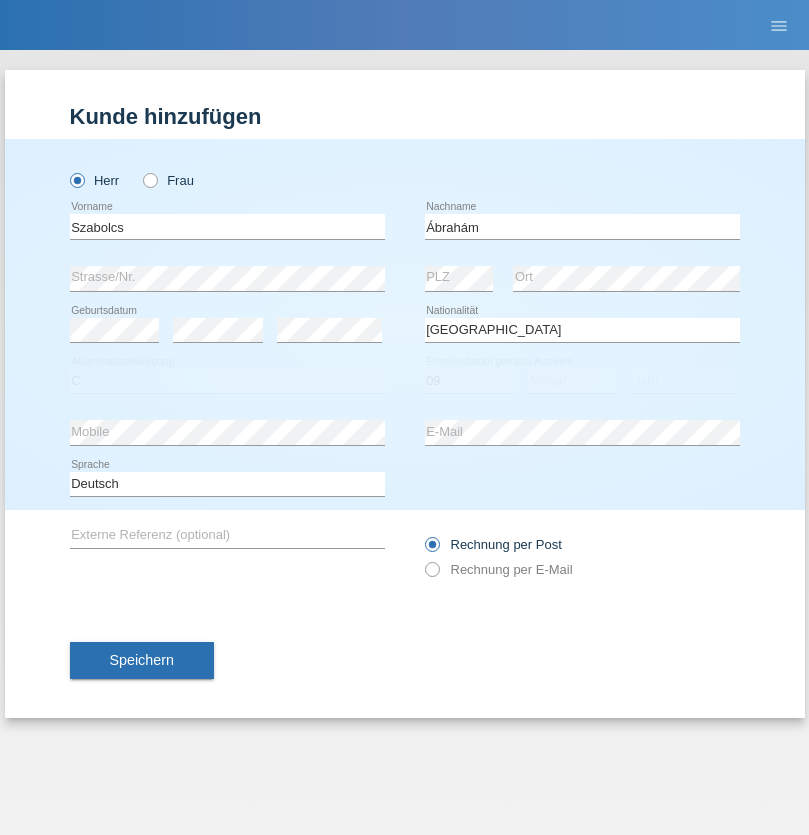 select on "12" 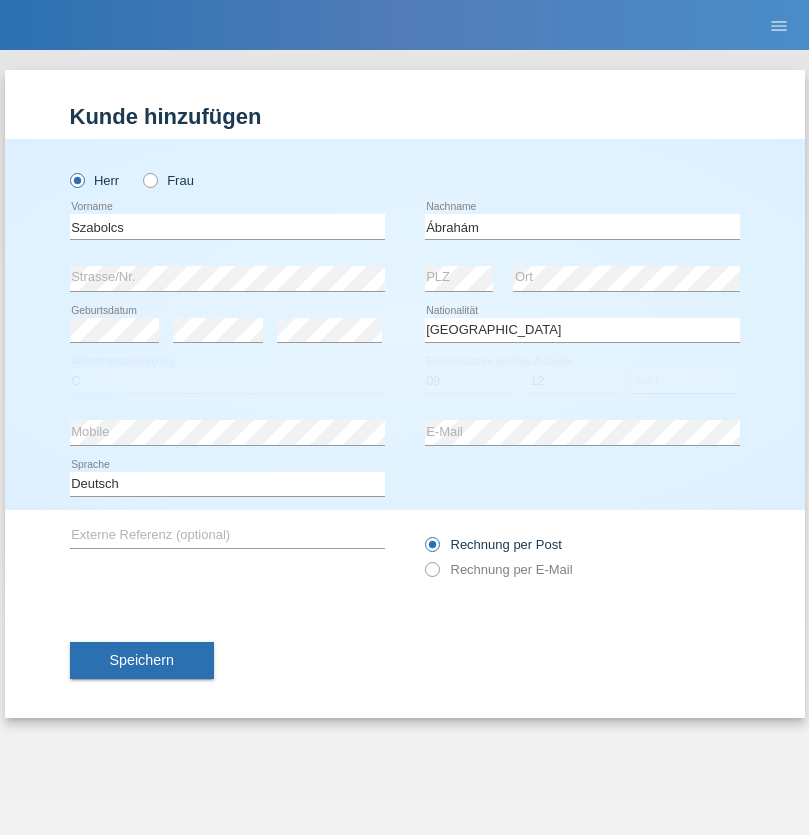 select on "2021" 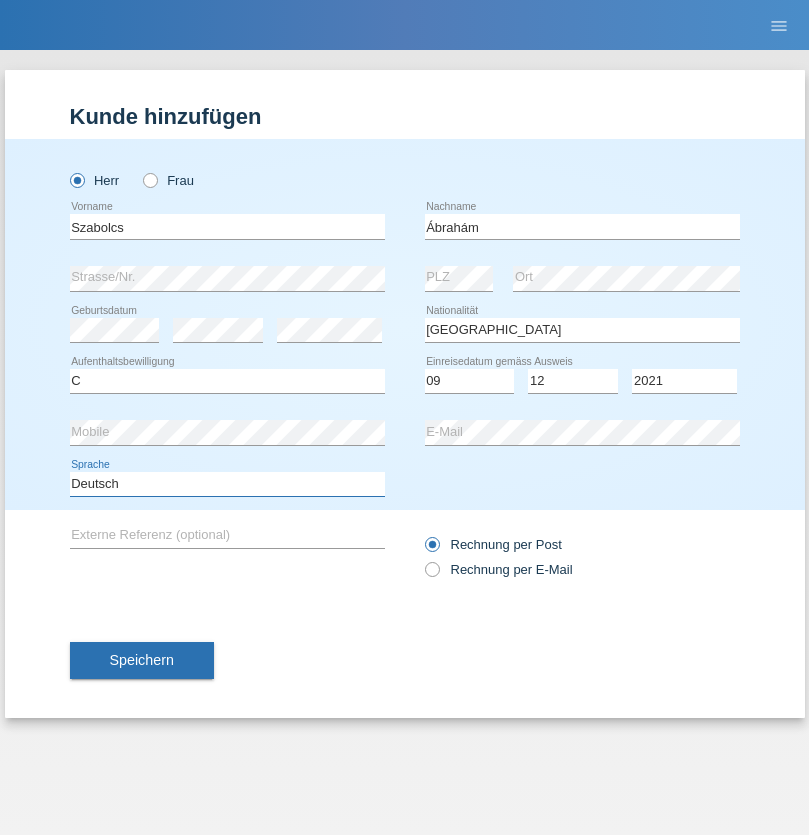 select on "en" 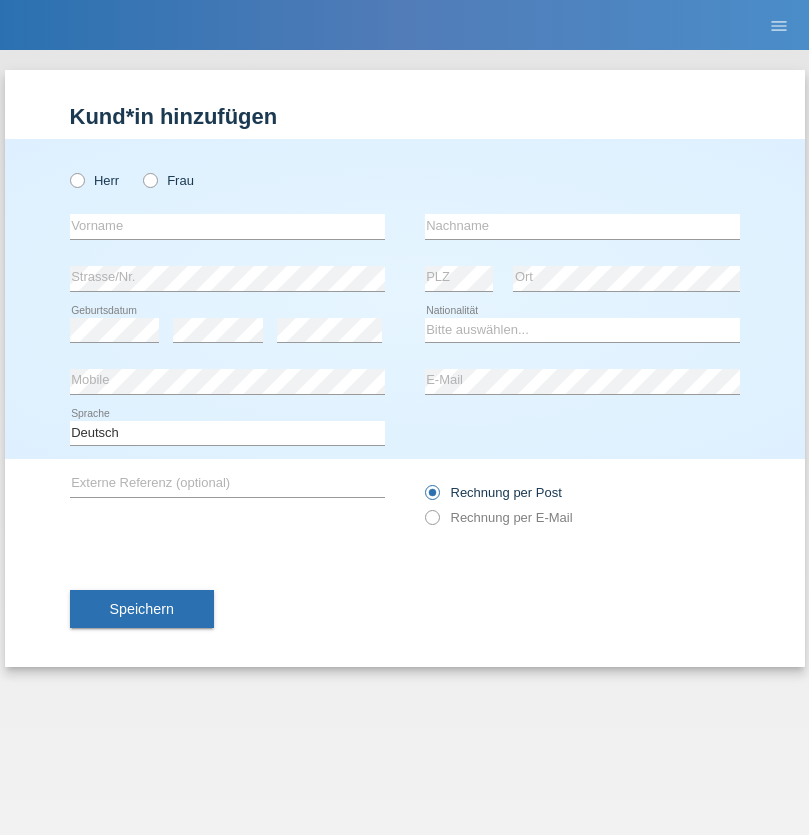 scroll, scrollTop: 0, scrollLeft: 0, axis: both 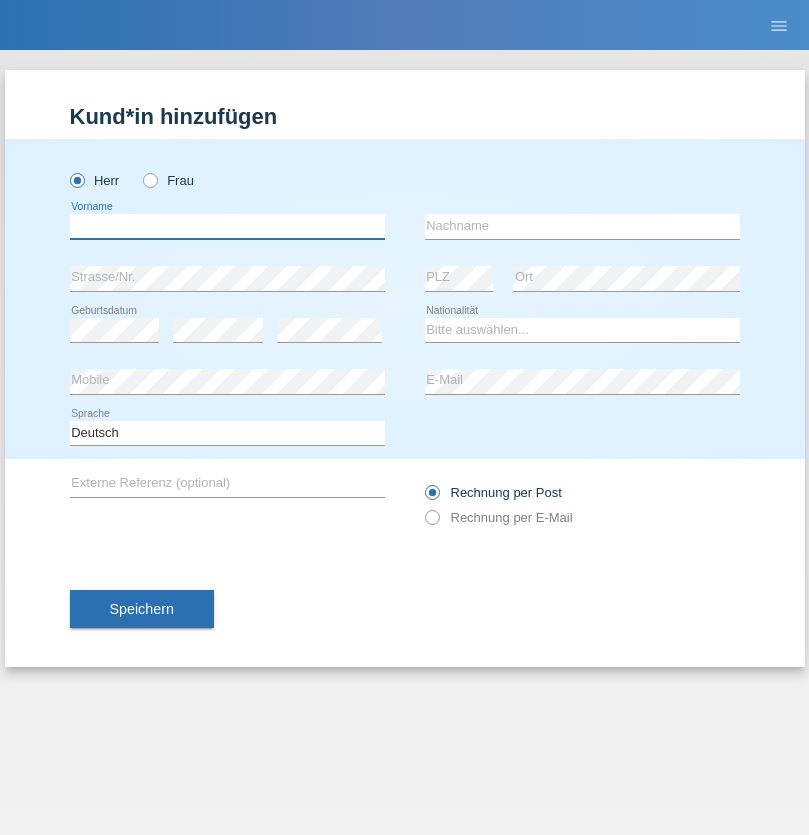 click at bounding box center [227, 226] 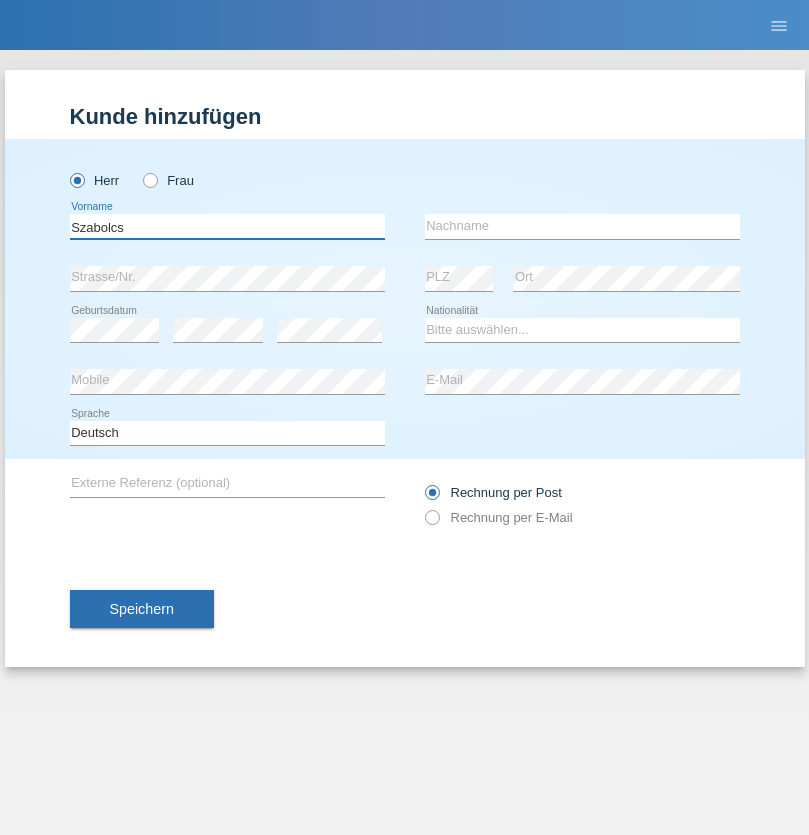 type on "Szabolcs" 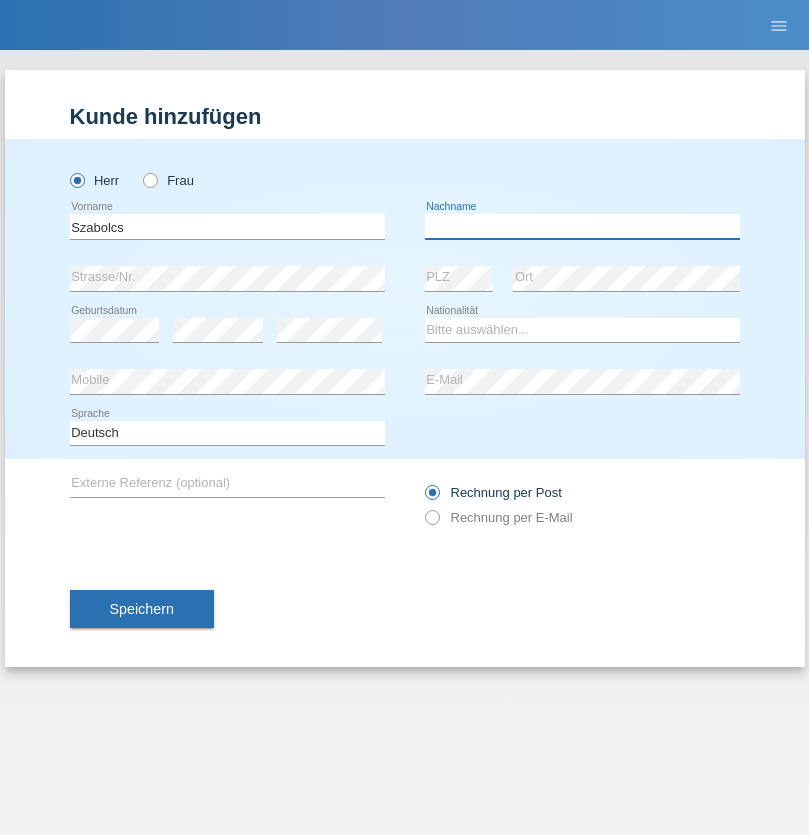 click at bounding box center [582, 226] 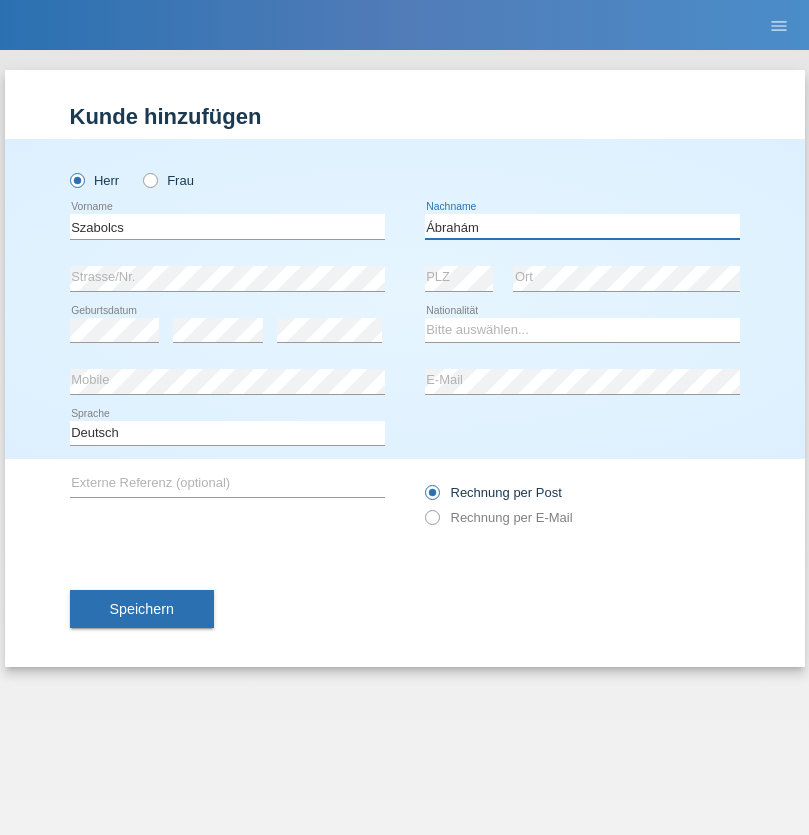 type on "Ábrahám" 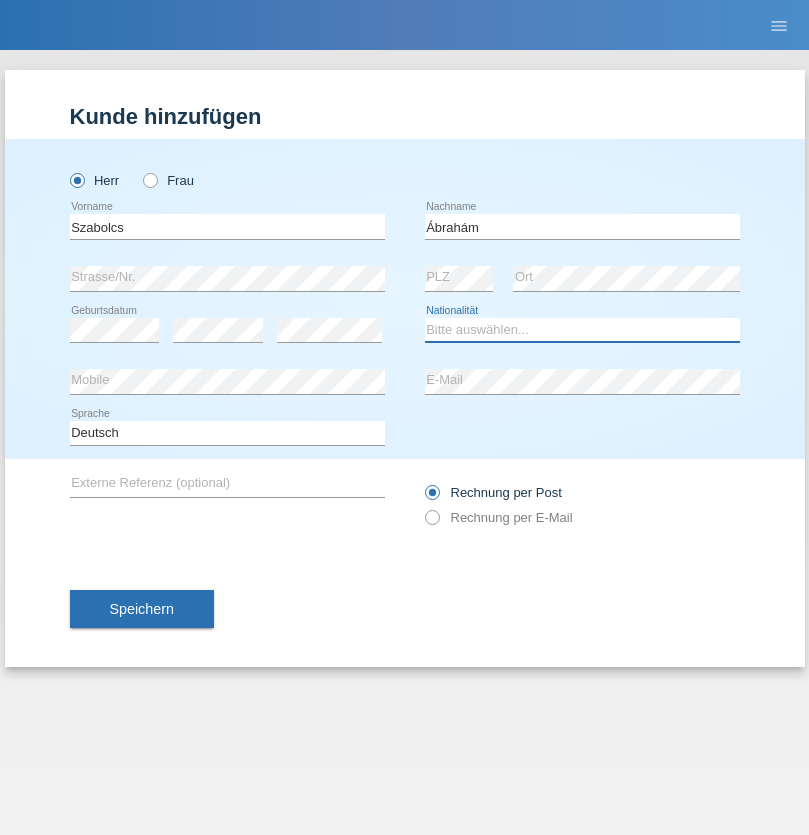 select on "HU" 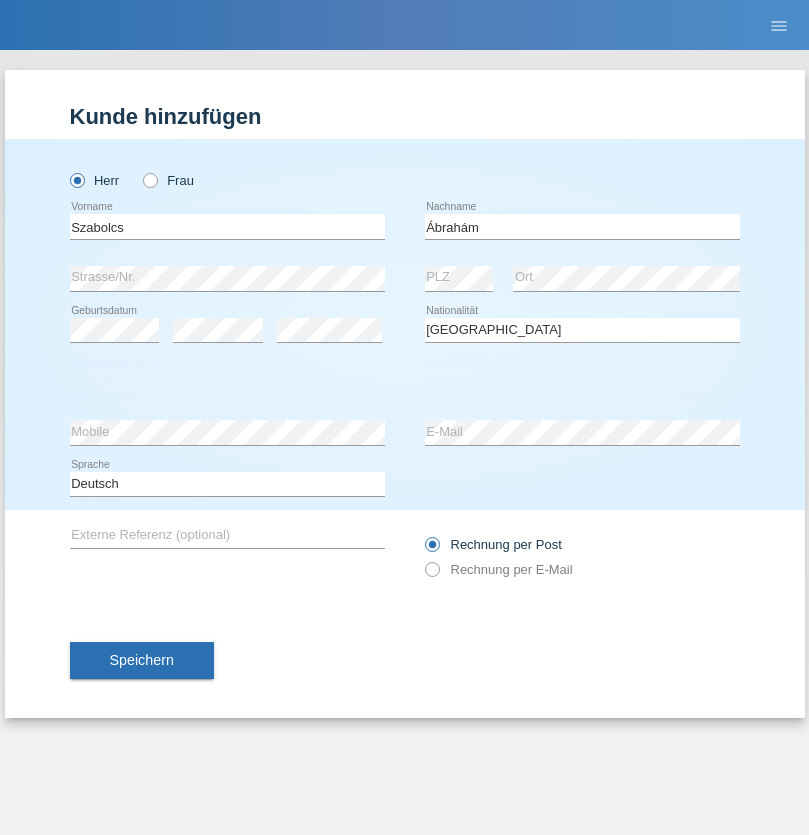 select on "C" 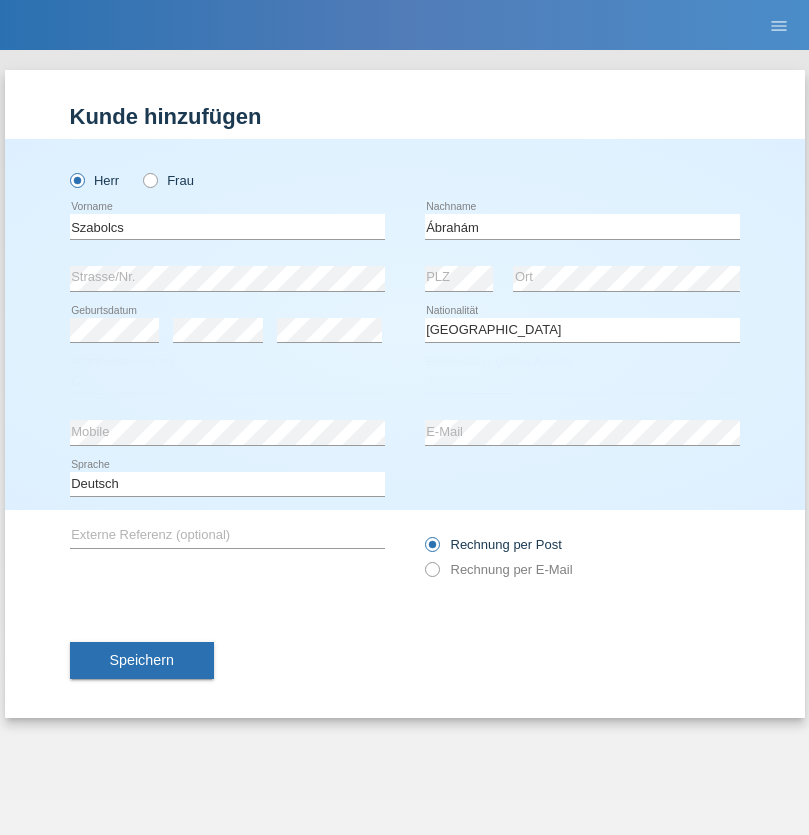 select on "09" 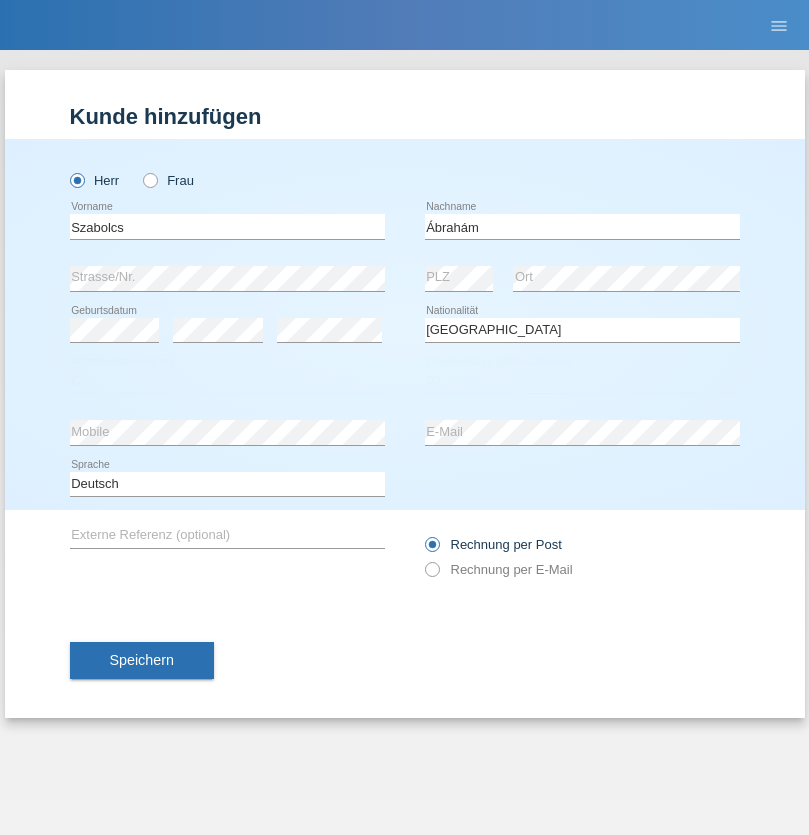 select on "12" 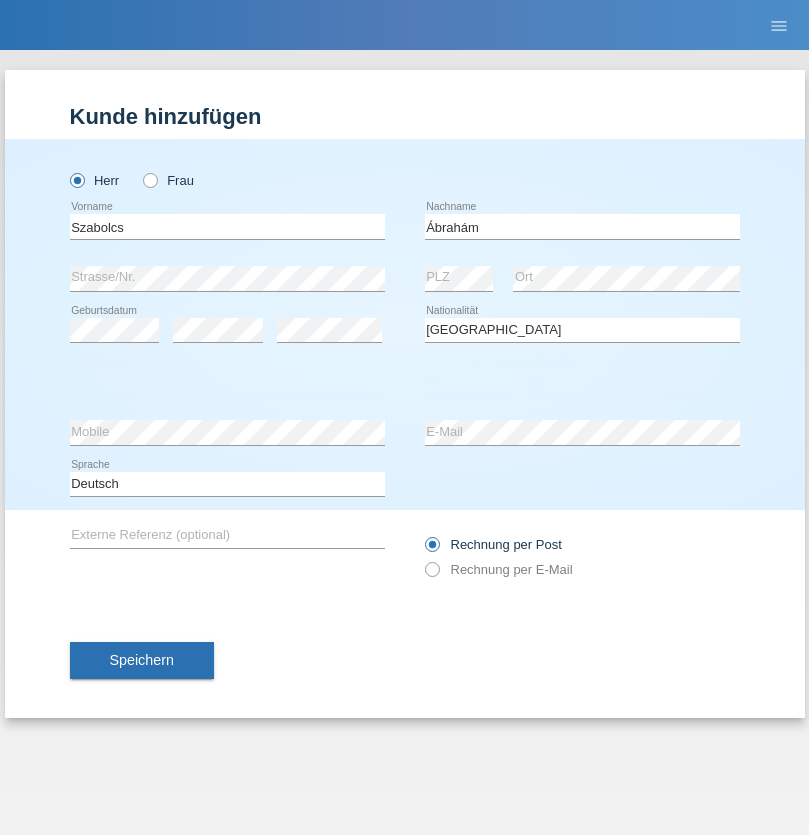select on "2021" 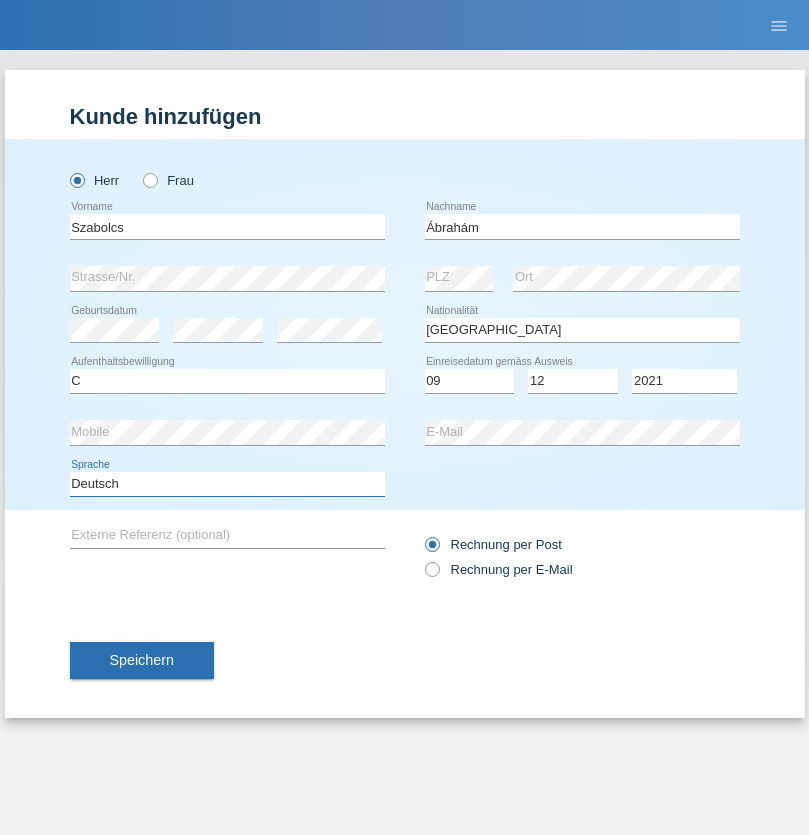select on "en" 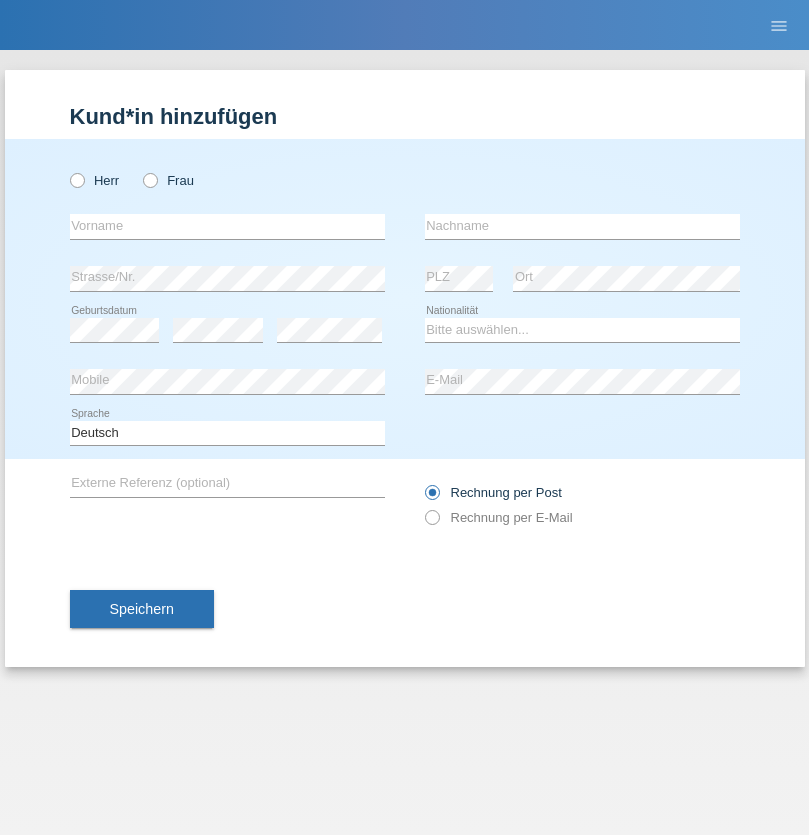 scroll, scrollTop: 0, scrollLeft: 0, axis: both 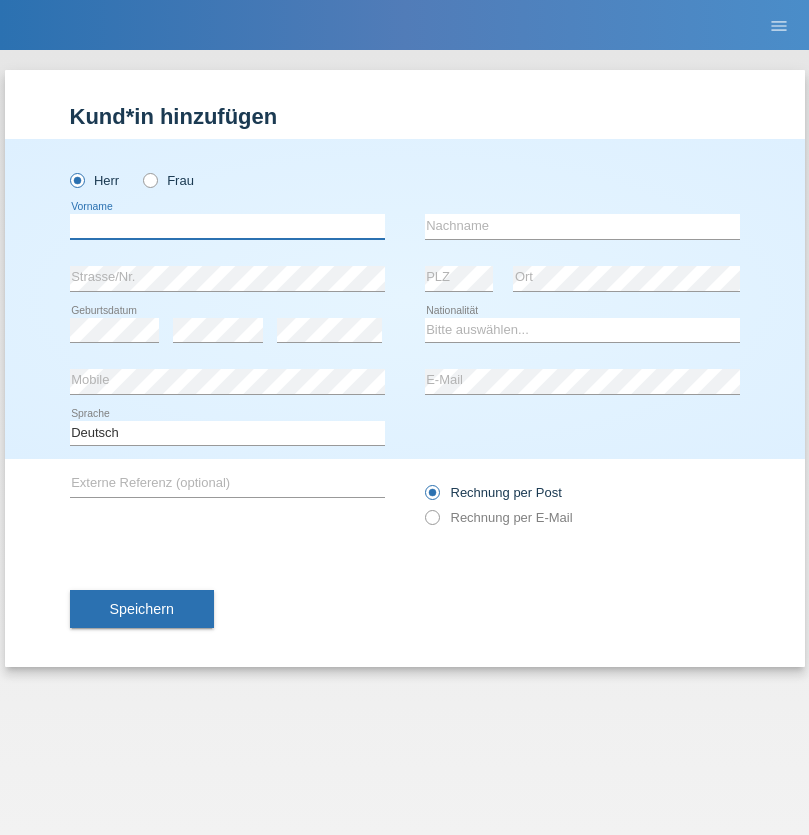 click at bounding box center [227, 226] 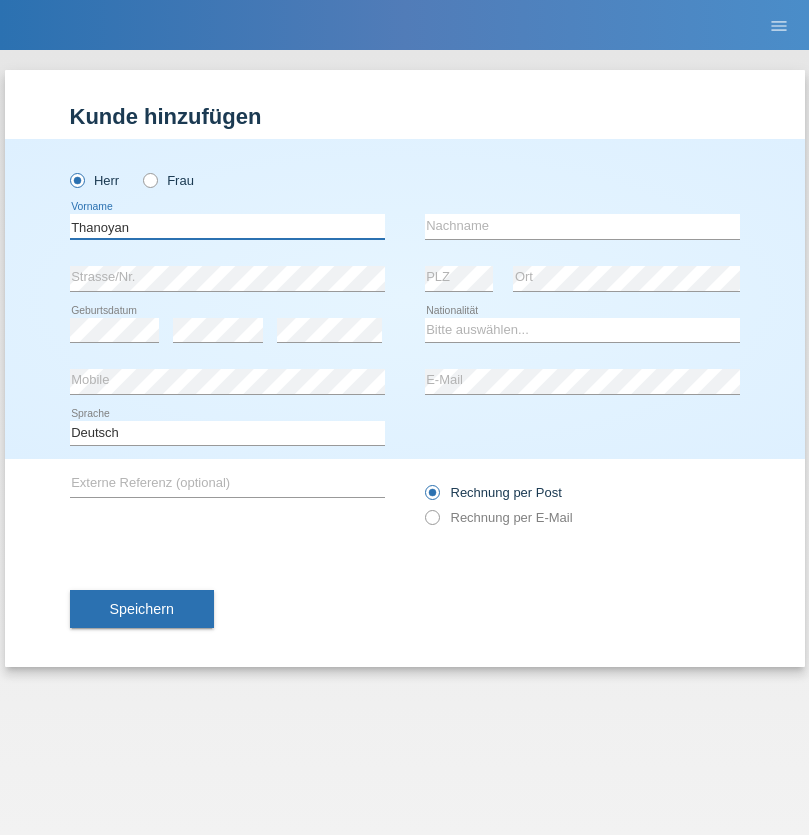 type on "Thanoyan" 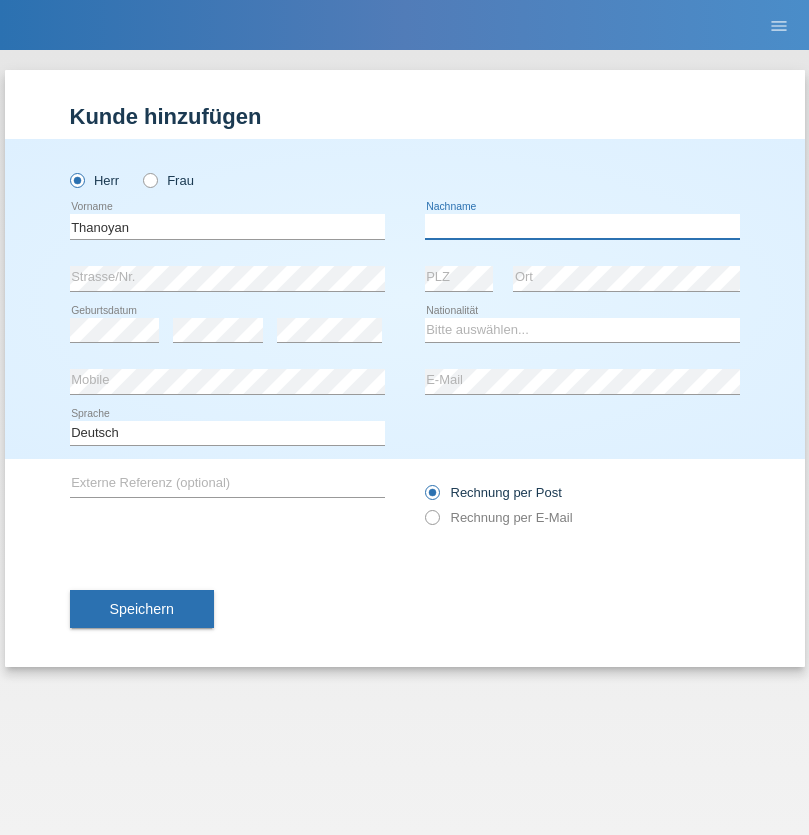 click at bounding box center [582, 226] 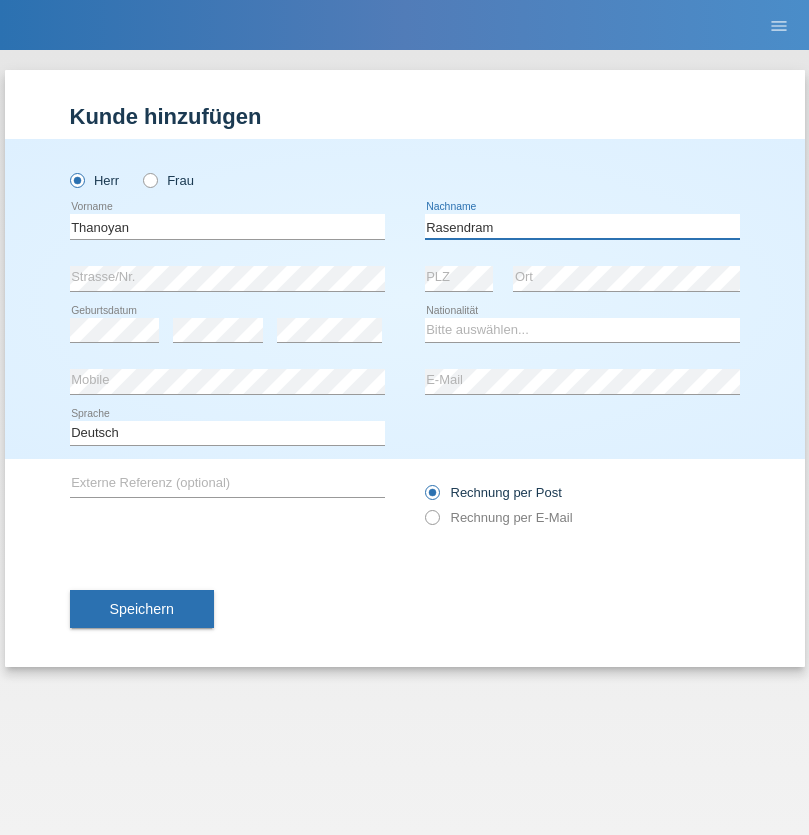 type on "Rasendram" 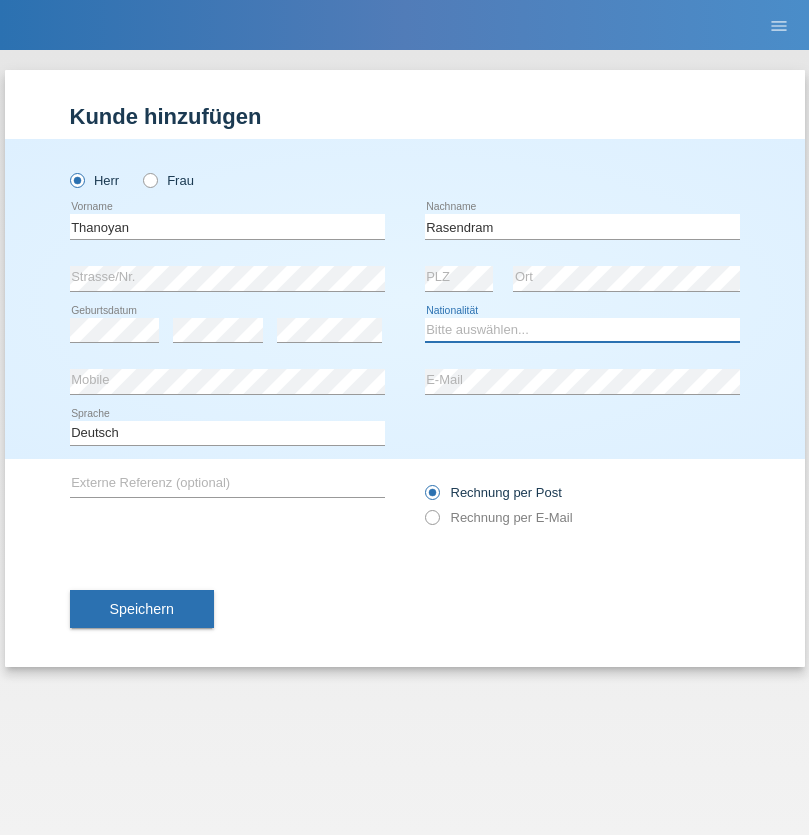 select on "LK" 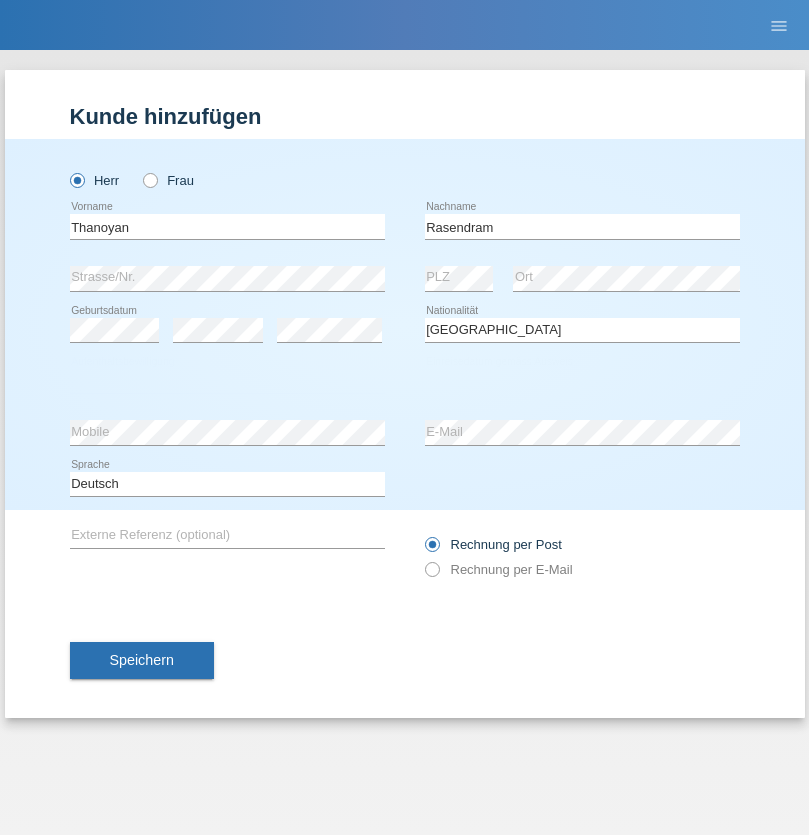 select on "C" 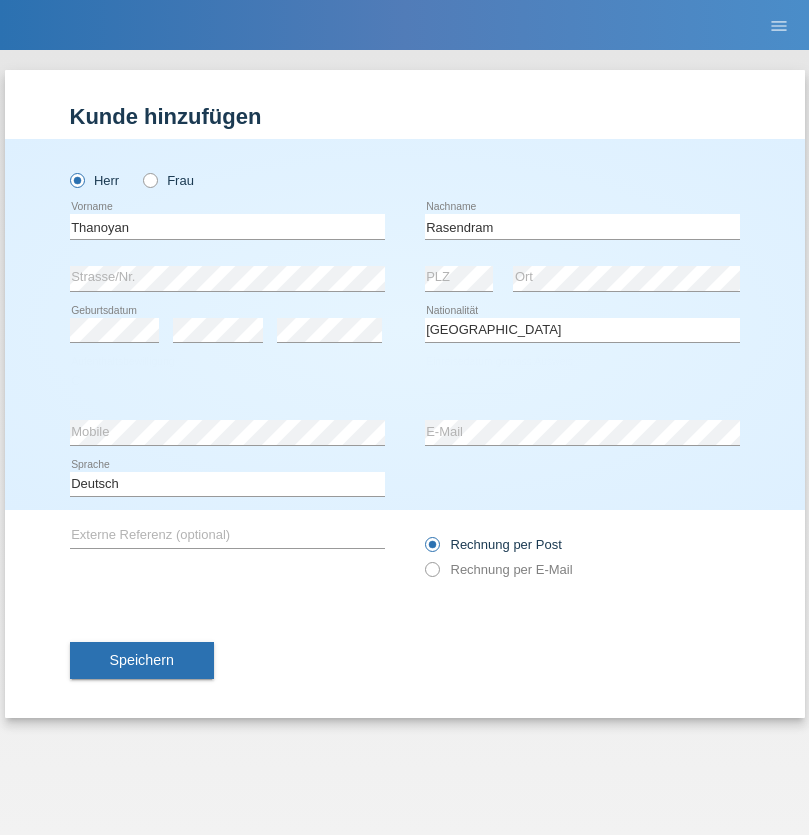 select on "23" 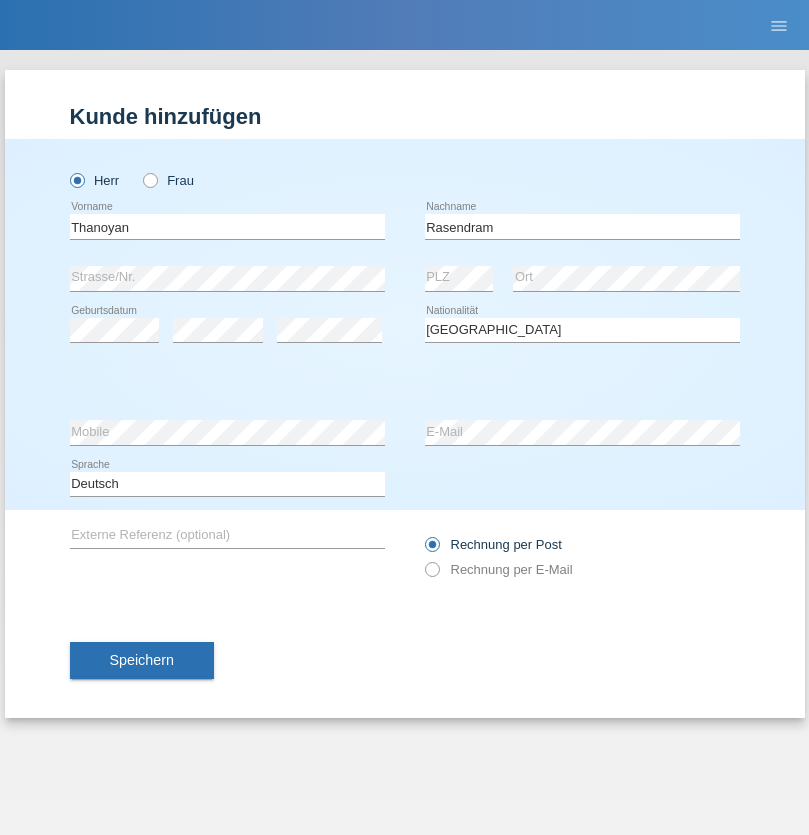 select on "02" 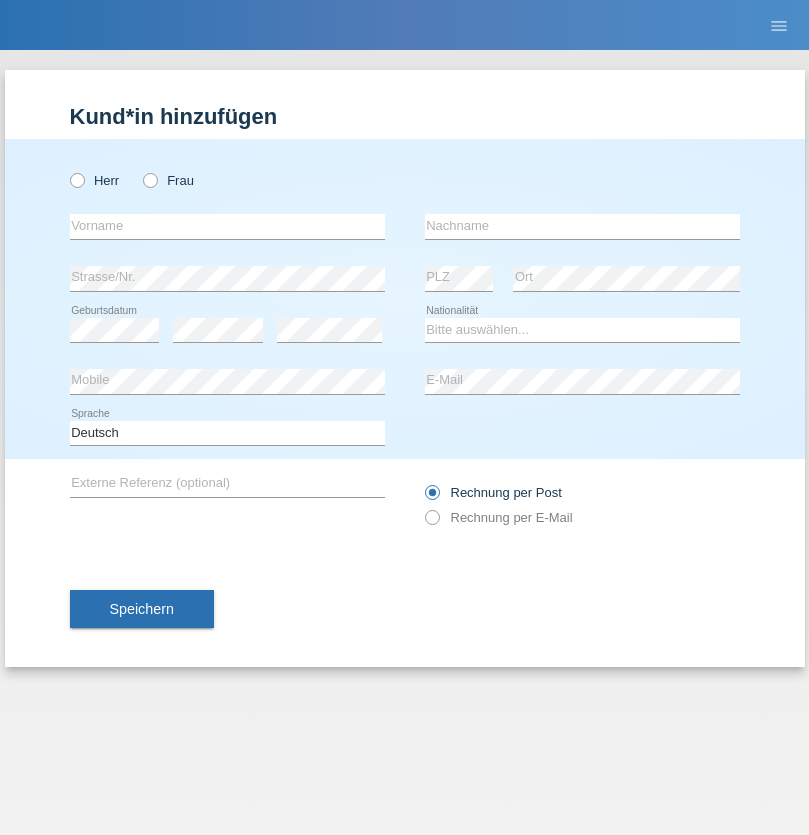scroll, scrollTop: 0, scrollLeft: 0, axis: both 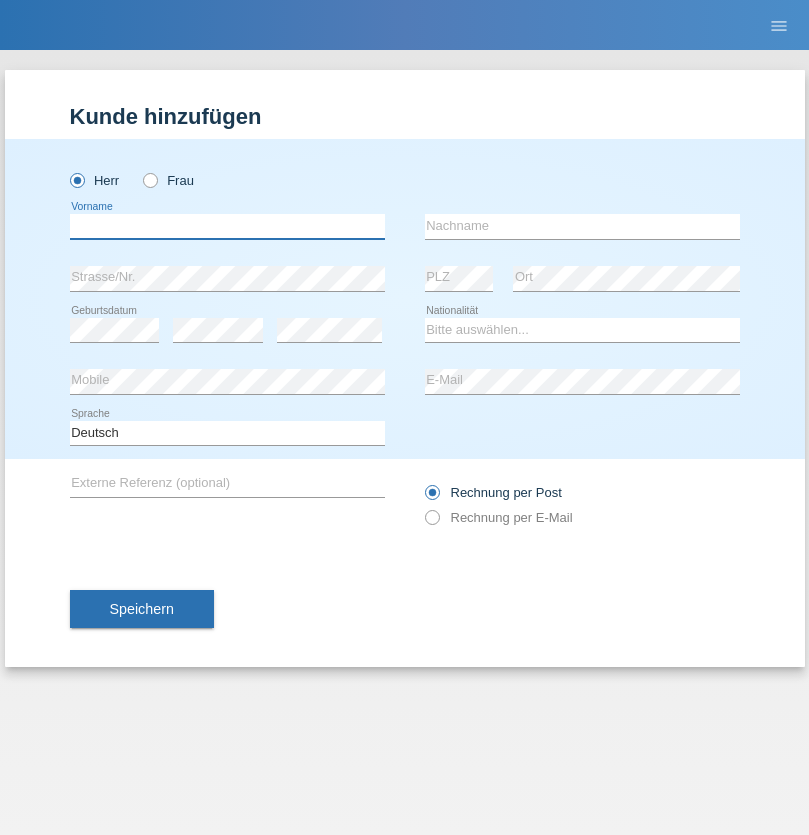click at bounding box center [227, 226] 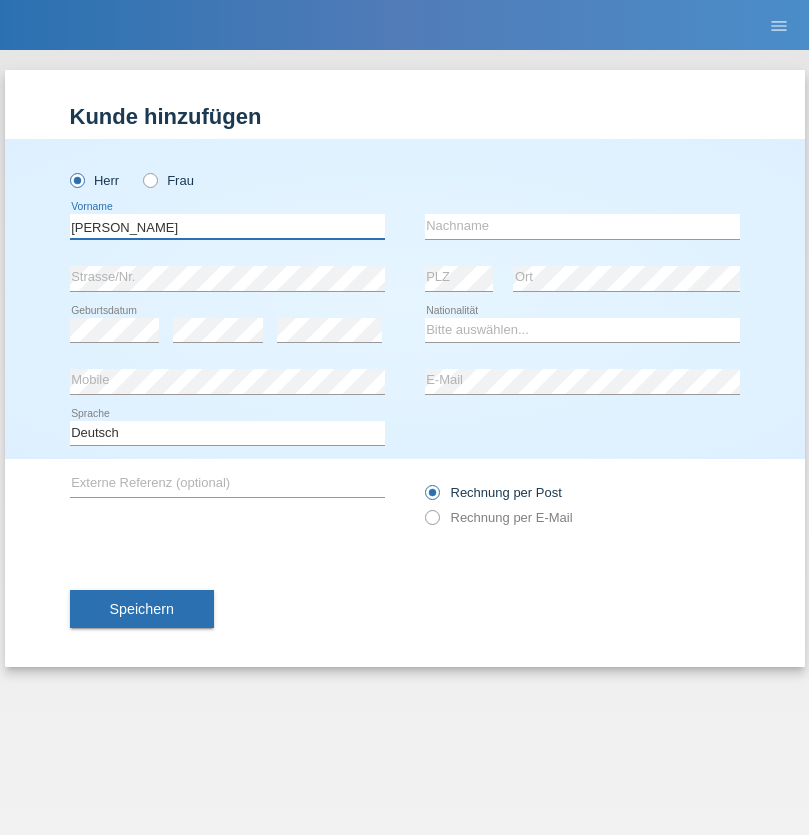 type on "Slawomir" 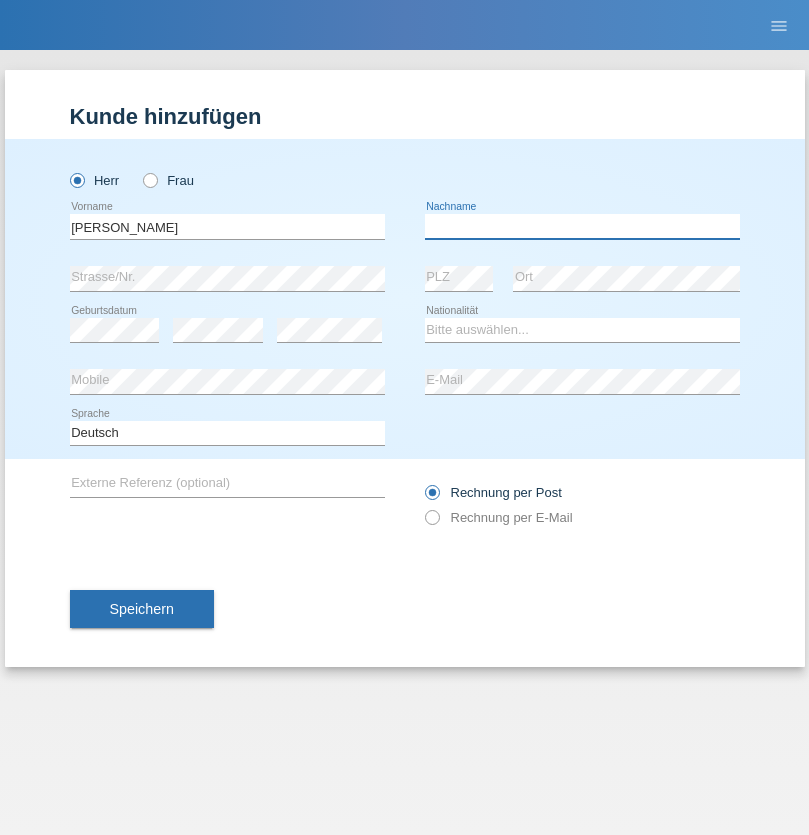 click at bounding box center [582, 226] 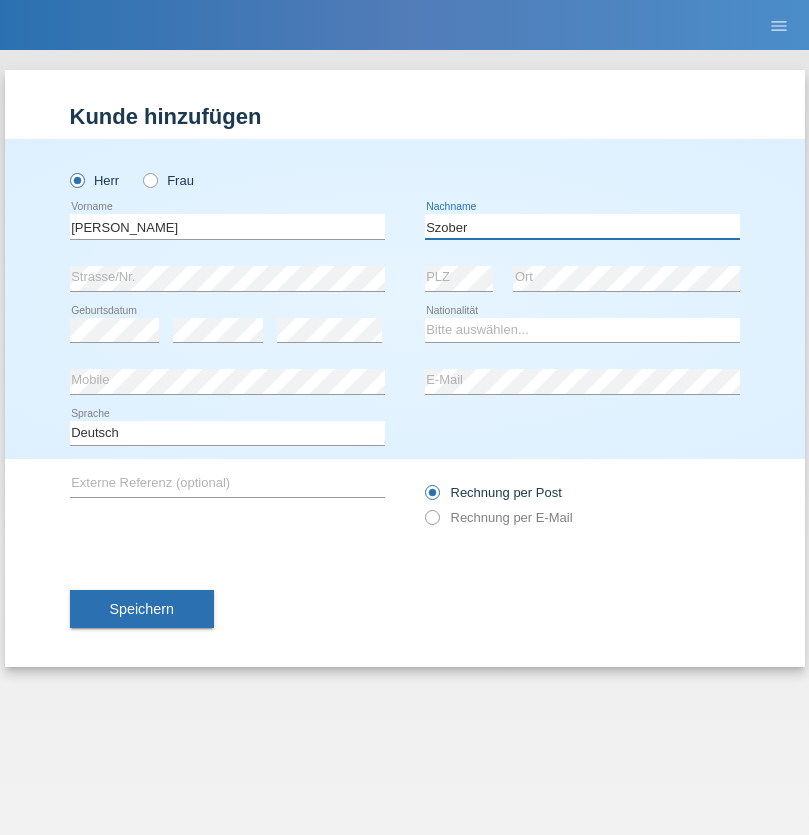 type on "Szober" 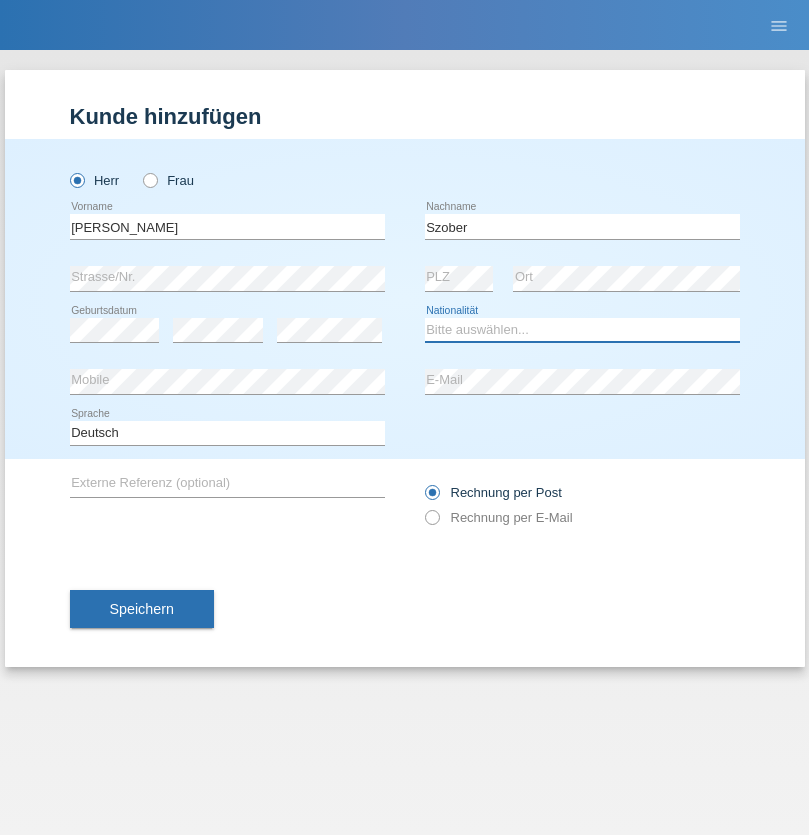 select on "PL" 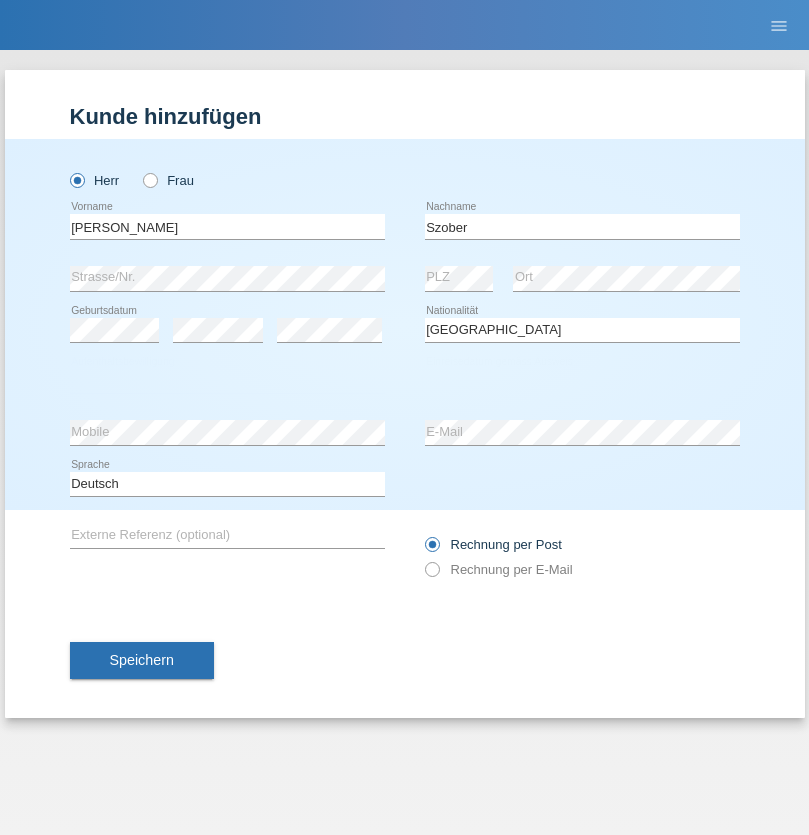 select on "C" 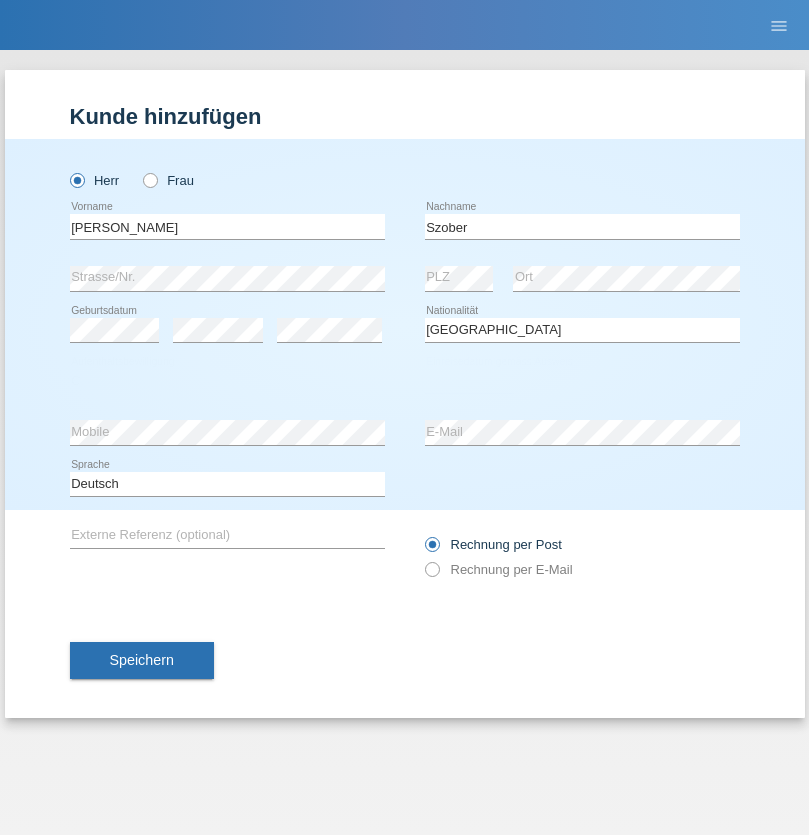 select on "01" 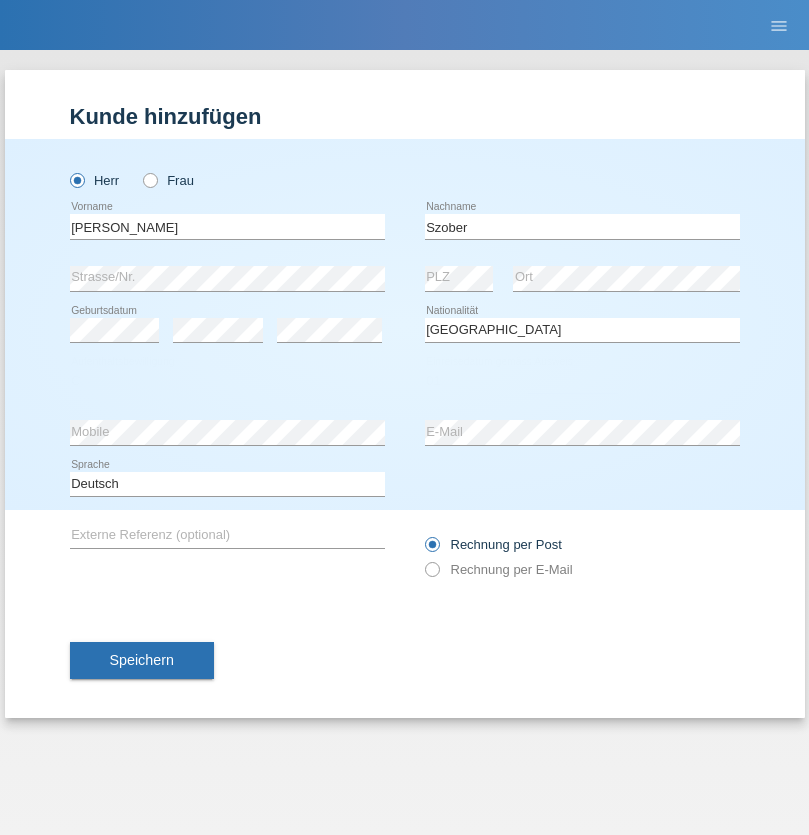 select on "05" 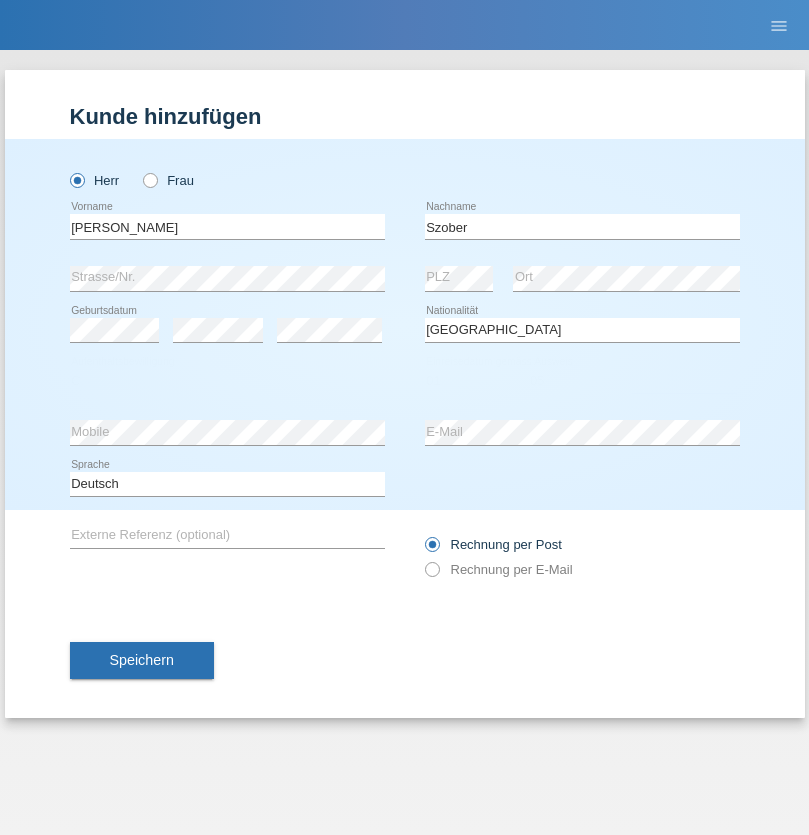 select on "2021" 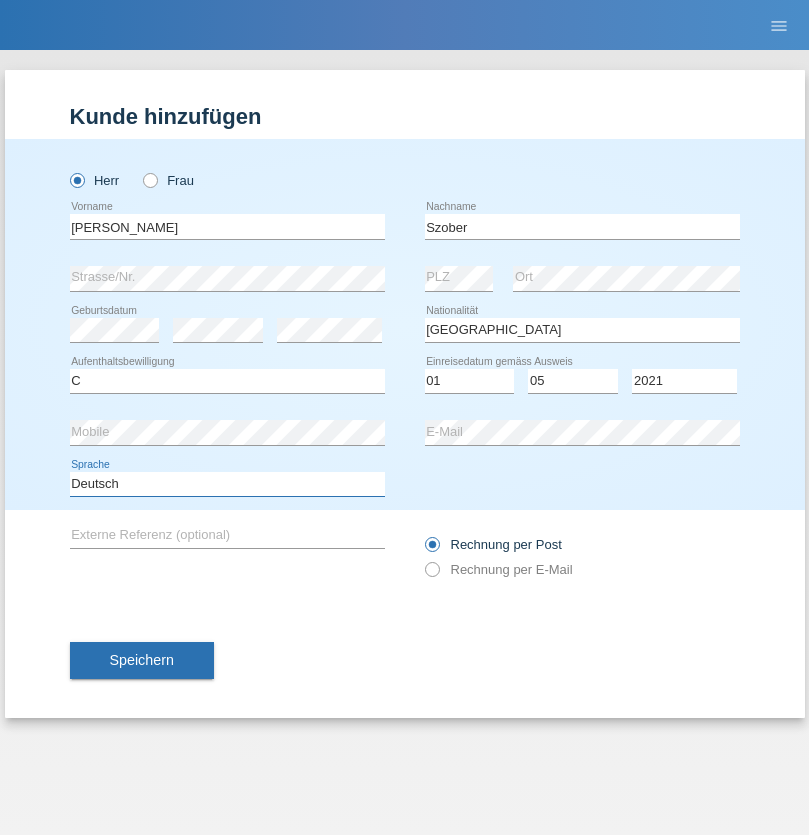 select on "en" 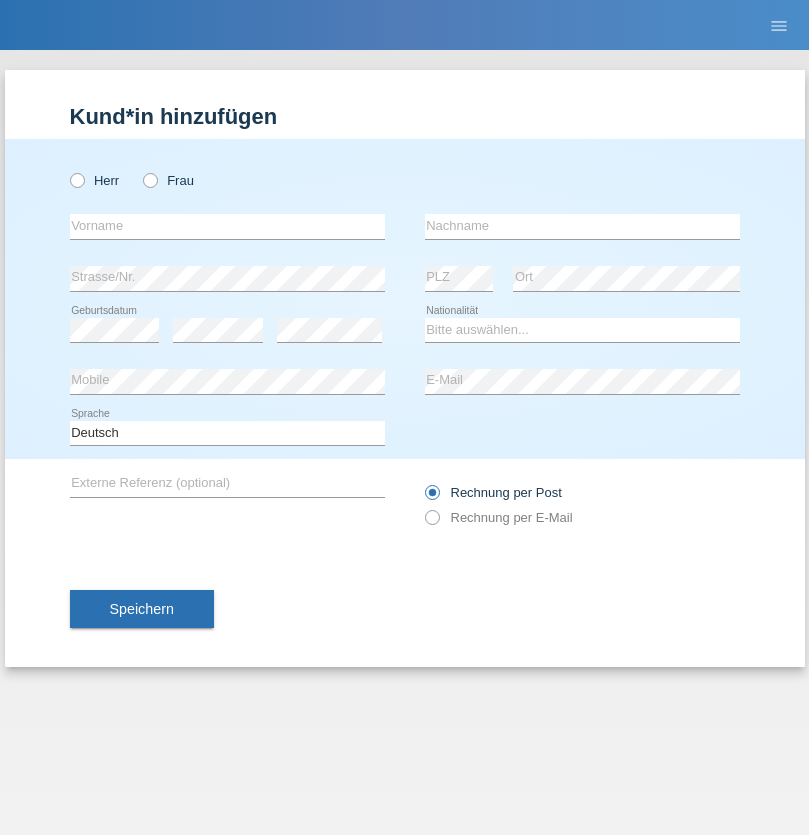 scroll, scrollTop: 0, scrollLeft: 0, axis: both 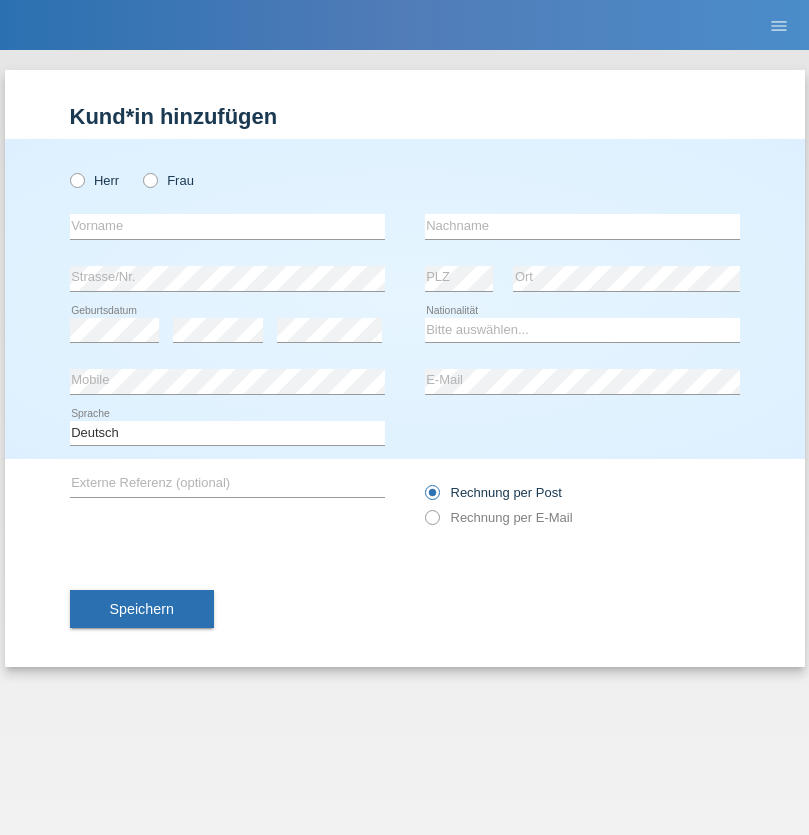 radio on "true" 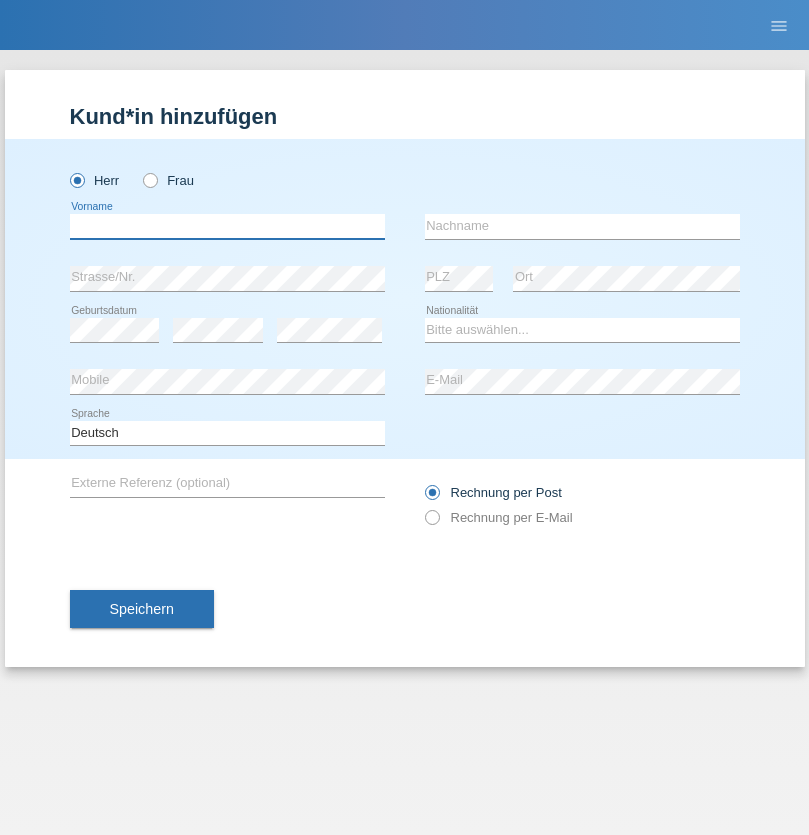 click at bounding box center (227, 226) 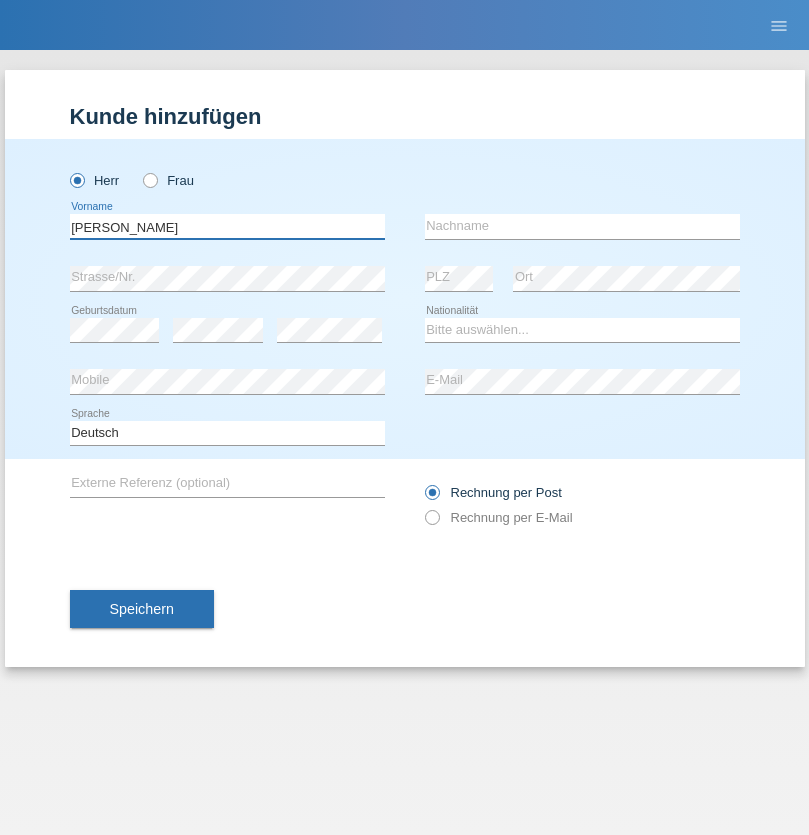 type on "[PERSON_NAME]" 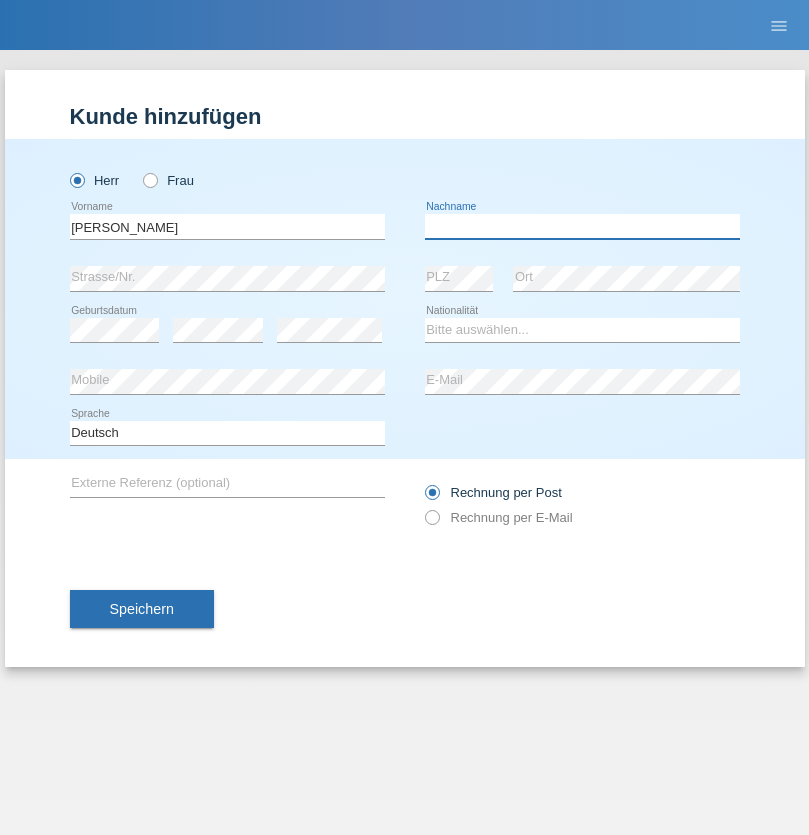click at bounding box center (582, 226) 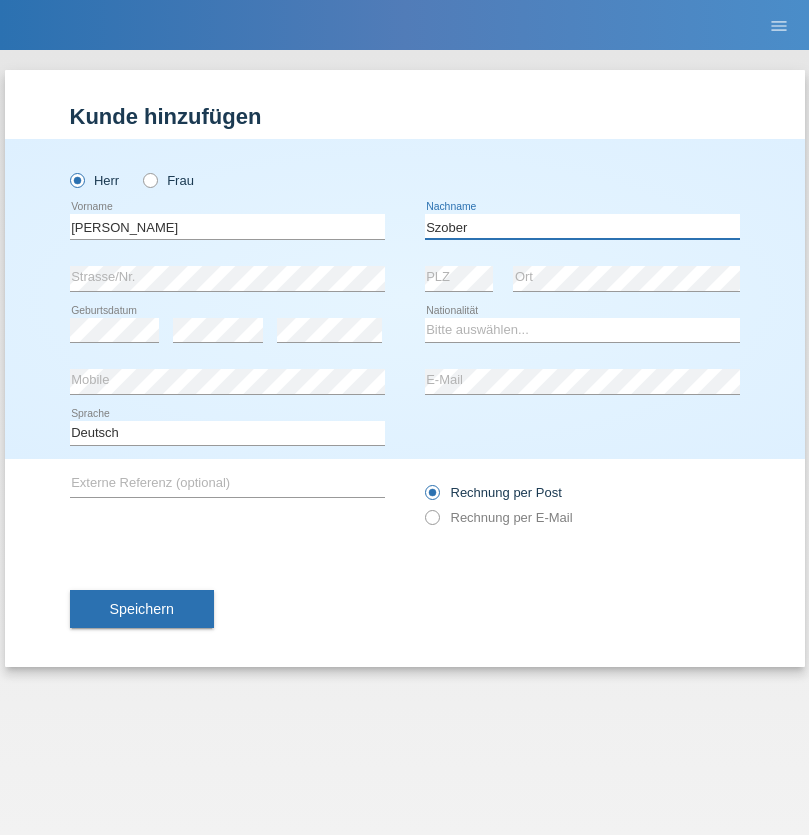 type on "Szober" 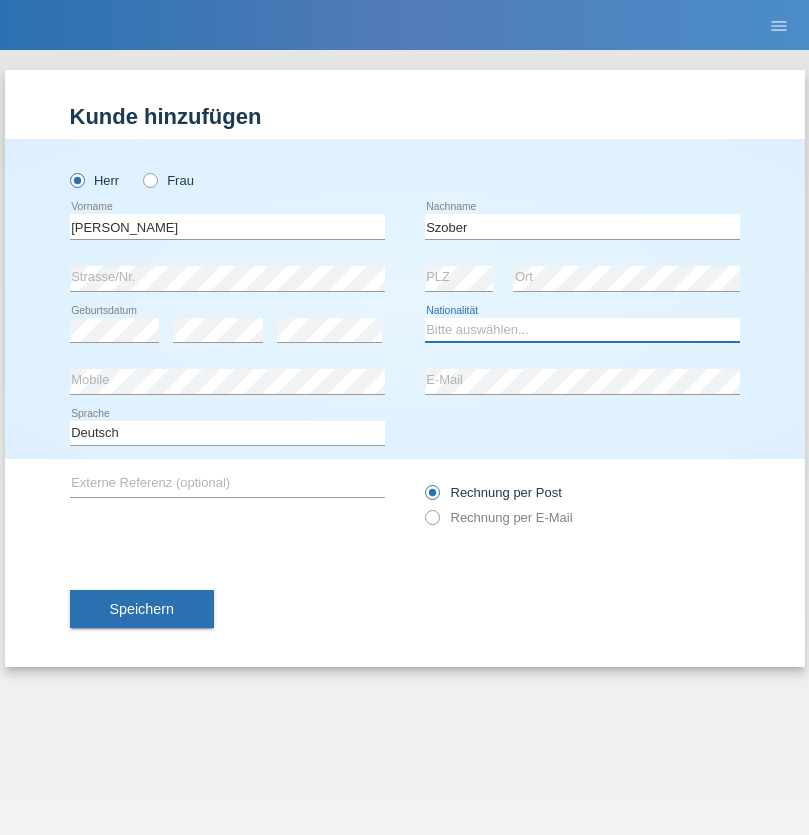 select on "PL" 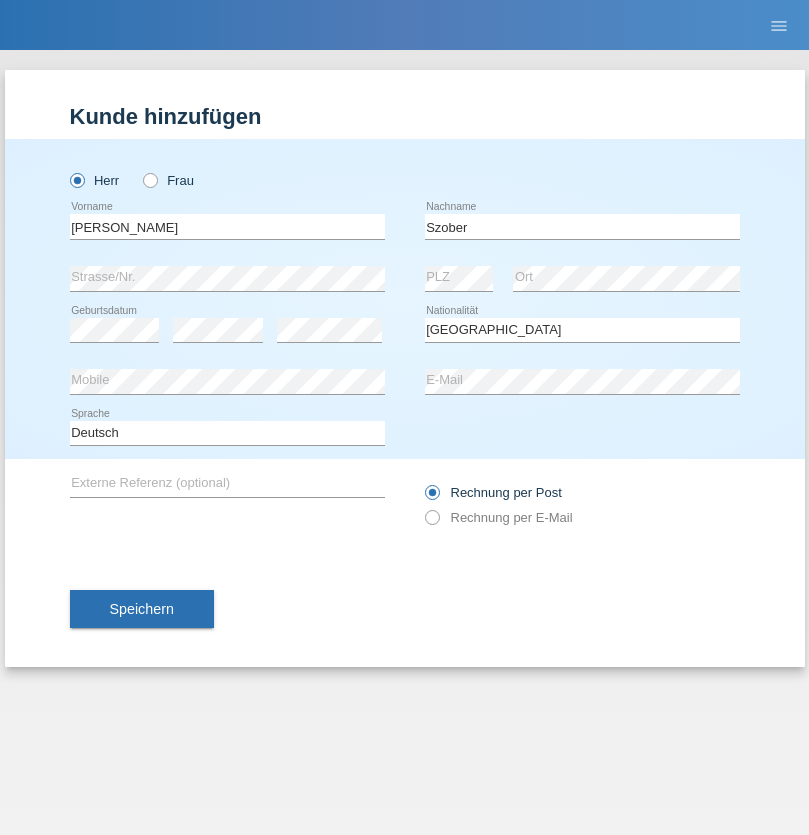 select on "C" 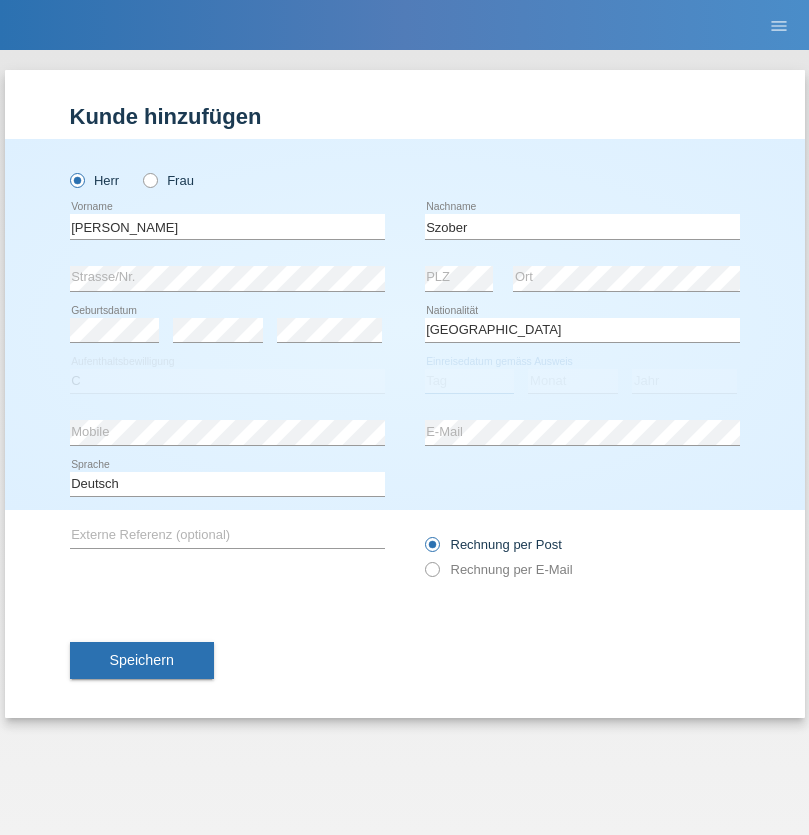 select on "01" 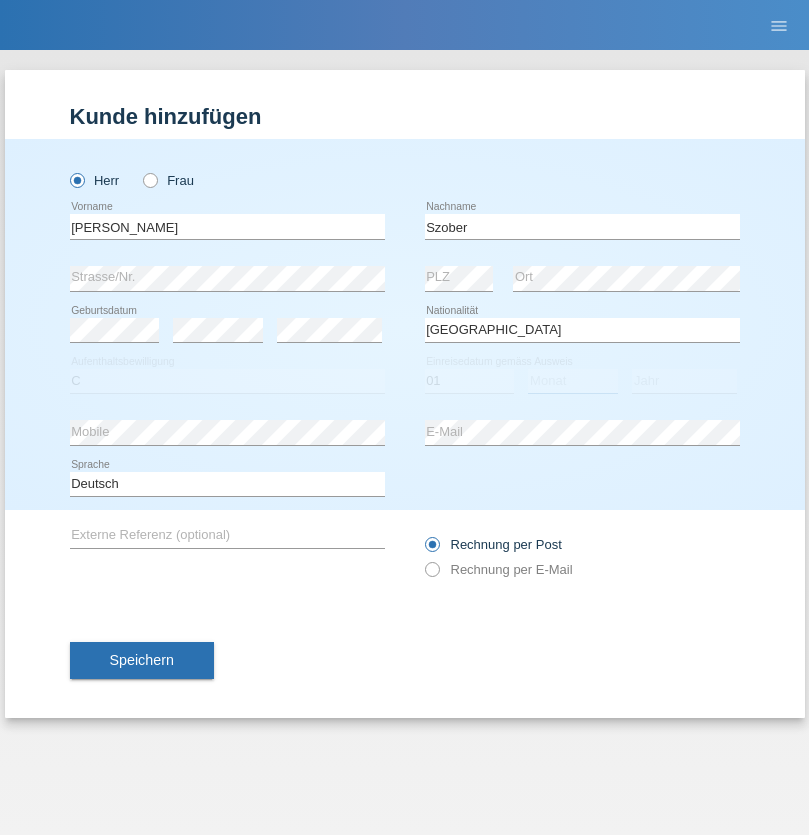 select on "05" 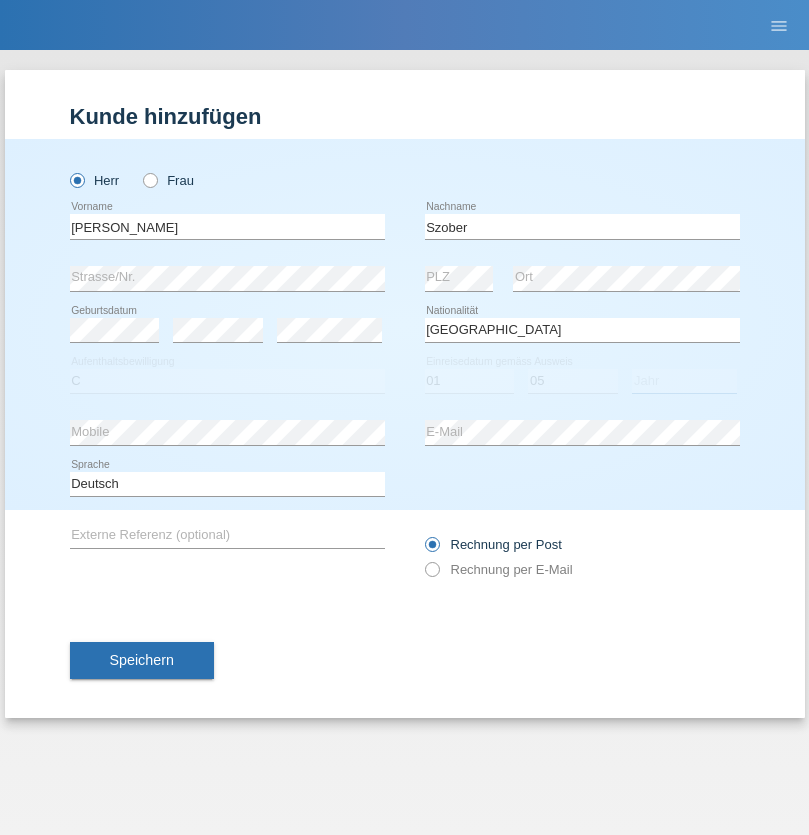 select on "2021" 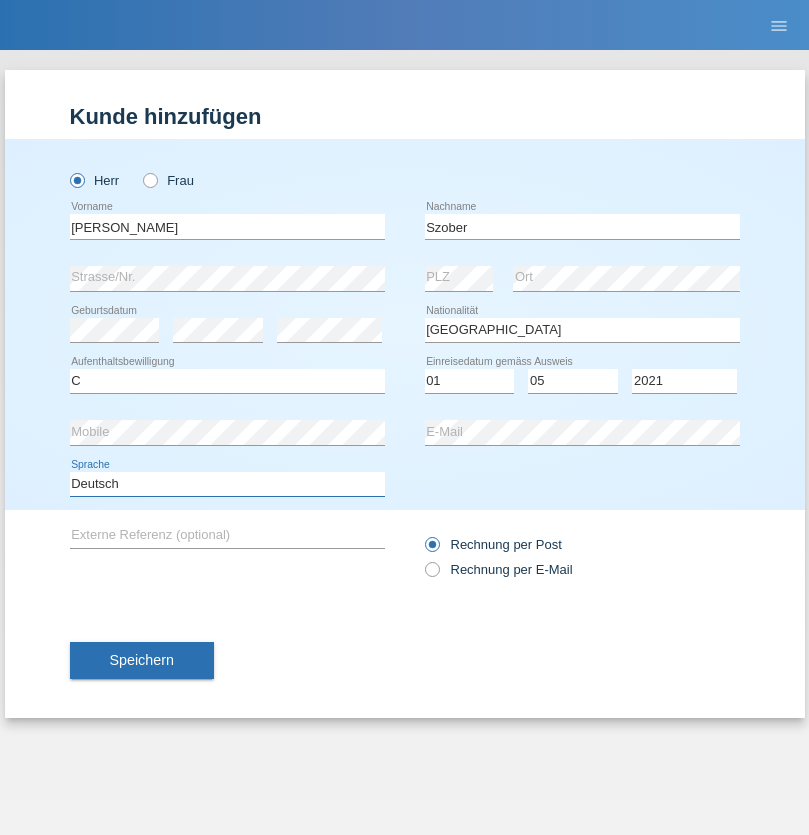 select on "en" 